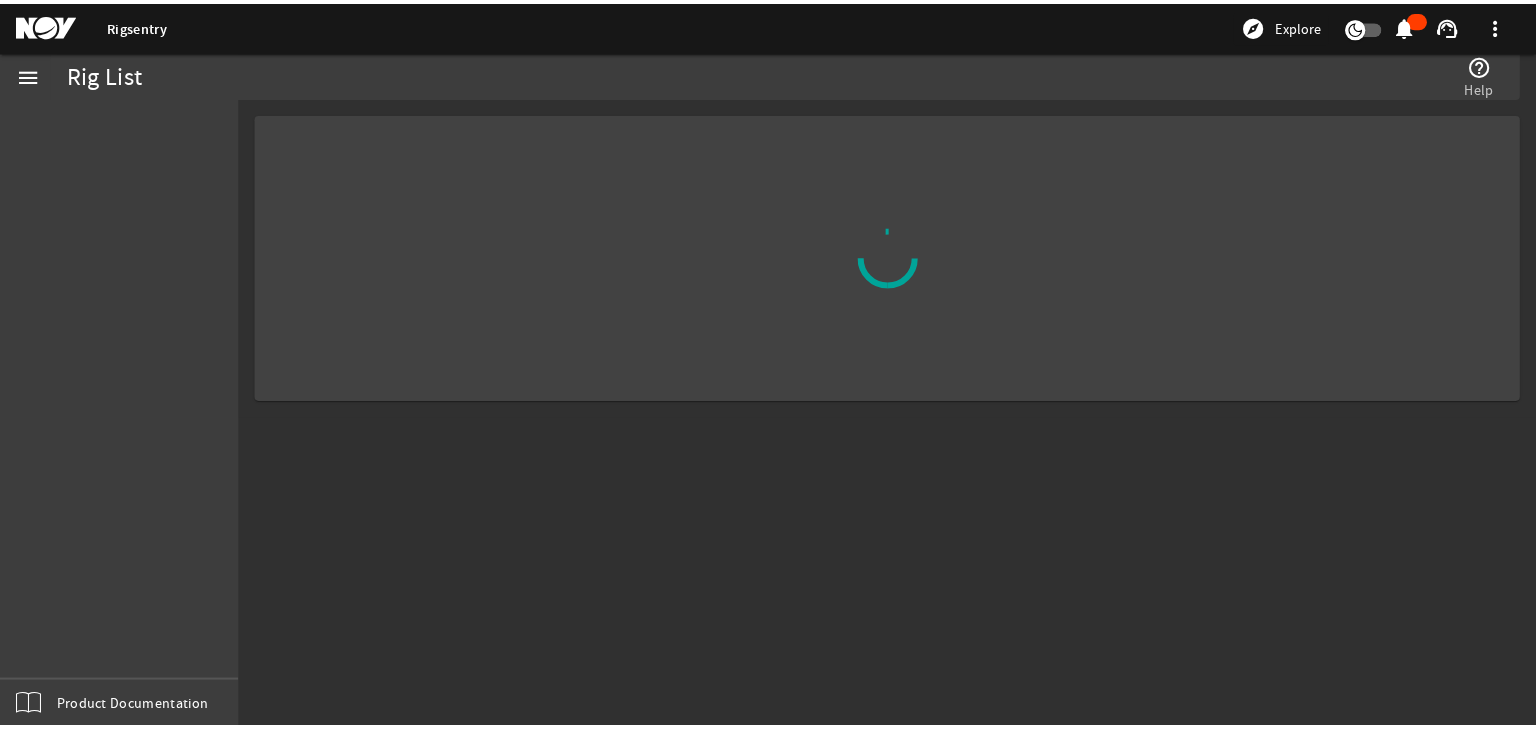 scroll, scrollTop: 0, scrollLeft: 0, axis: both 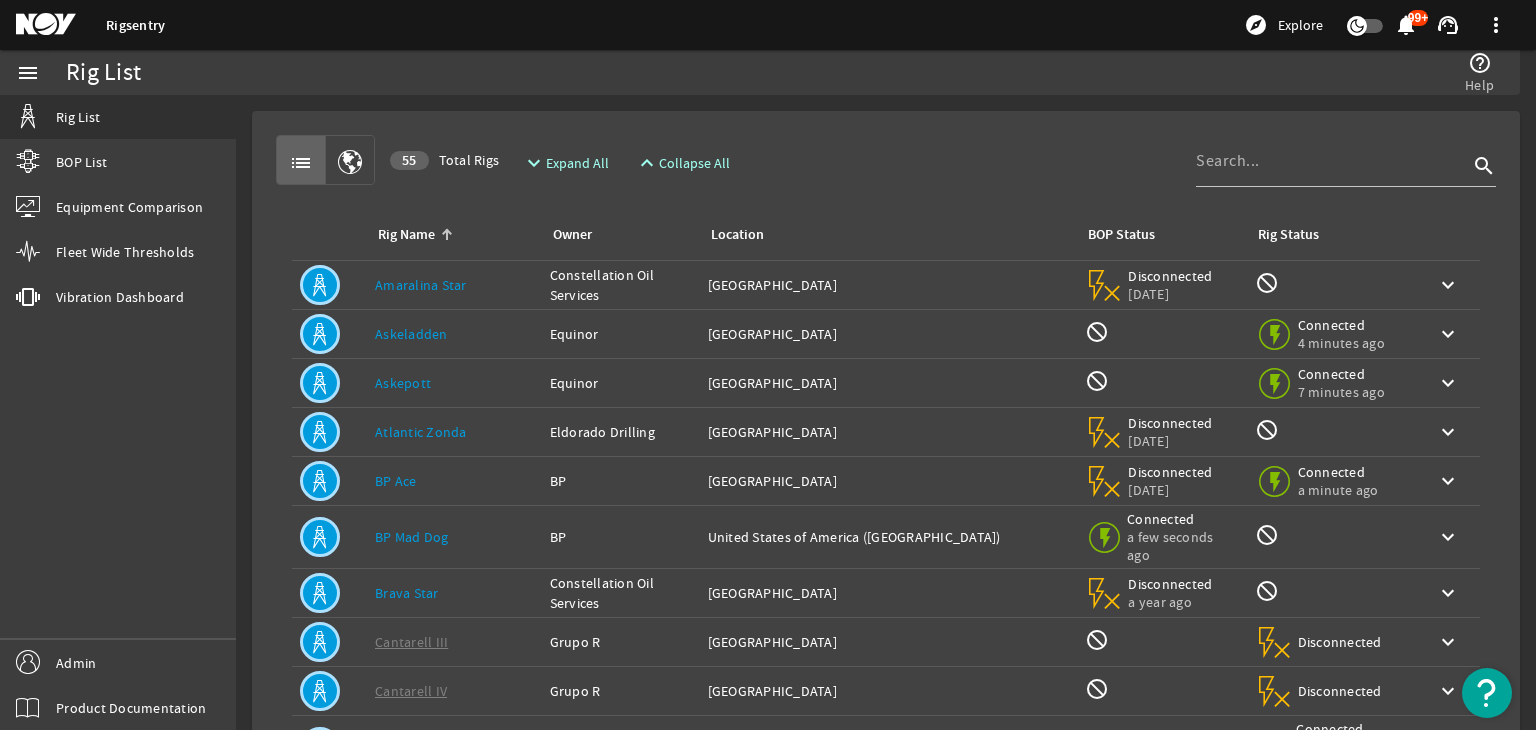 click on "BP Mad Dog" 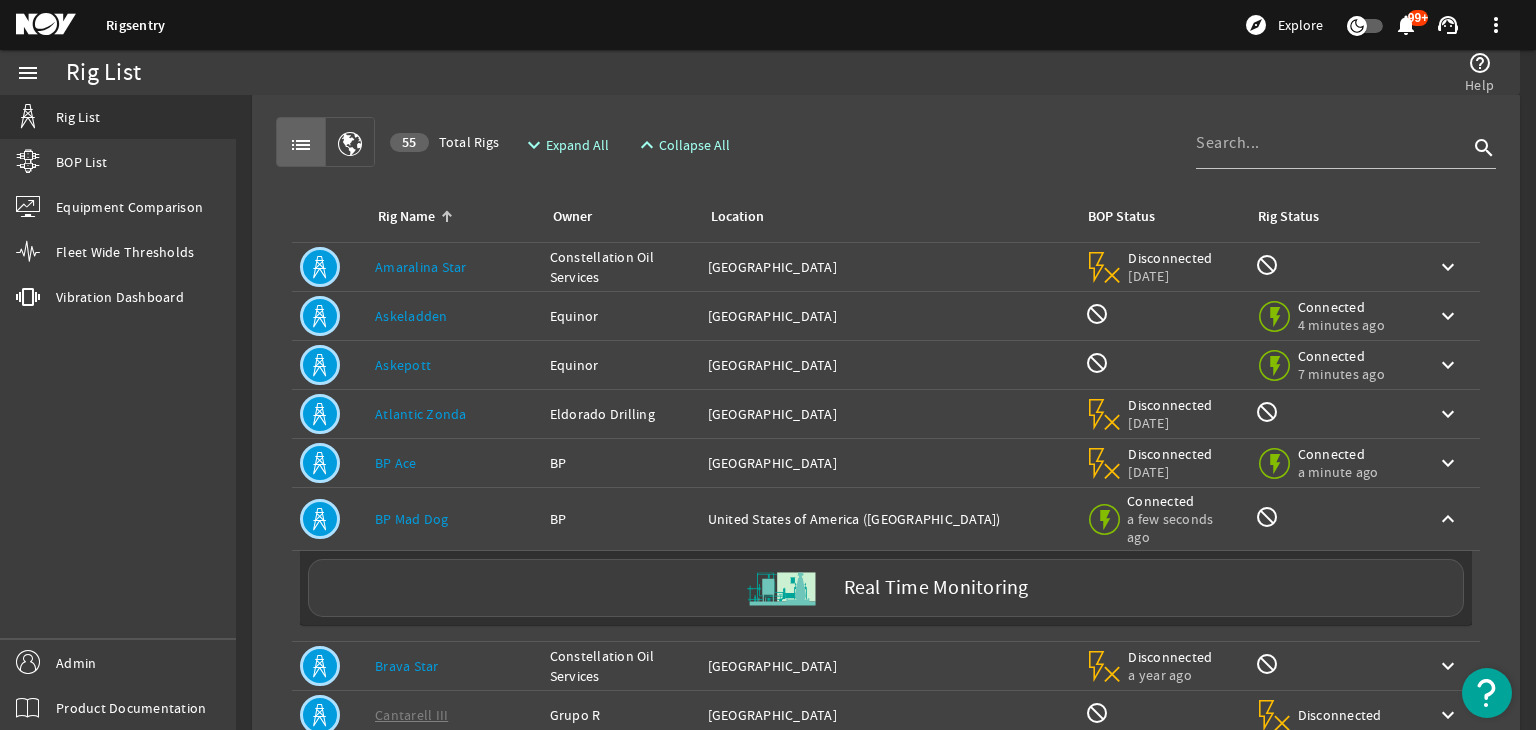 scroll, scrollTop: 0, scrollLeft: 0, axis: both 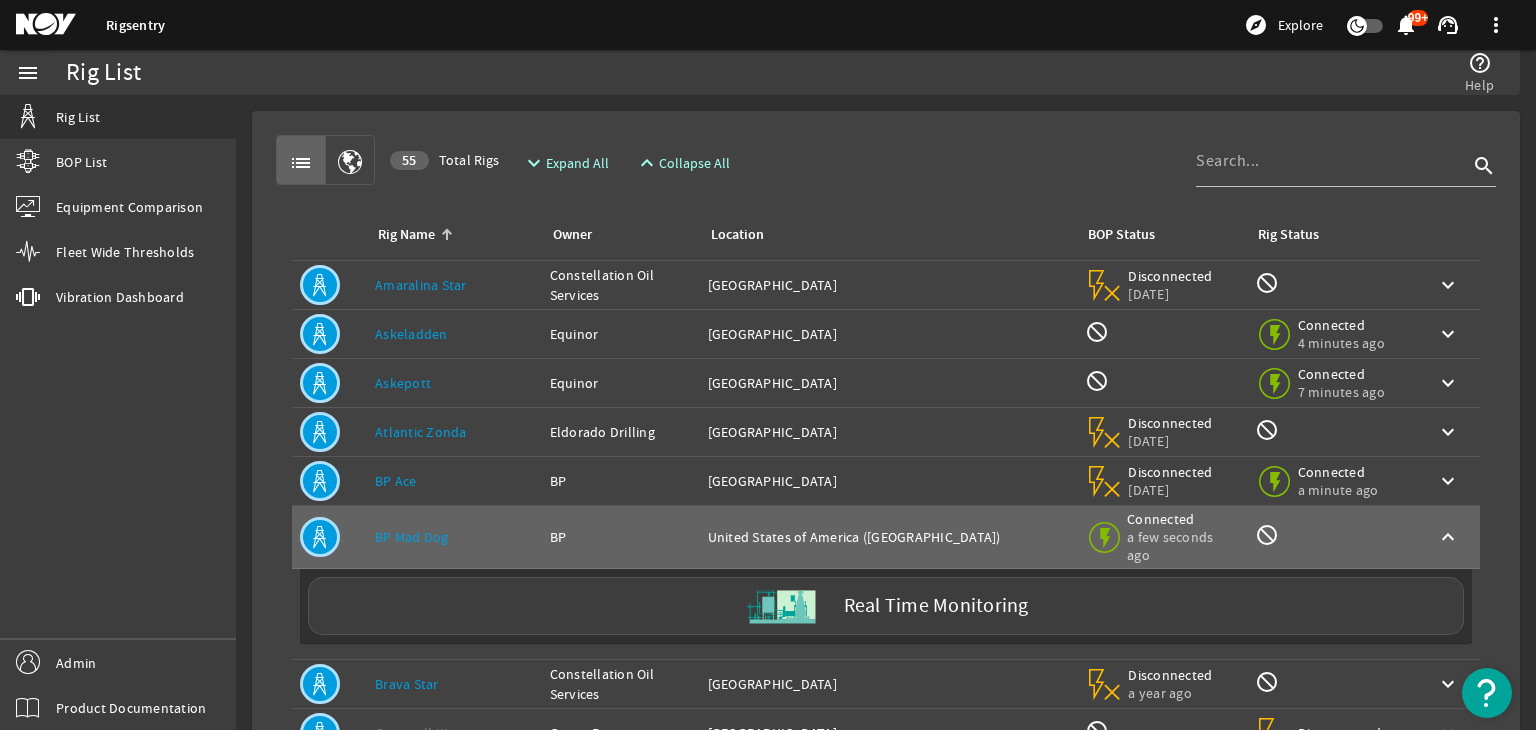 click 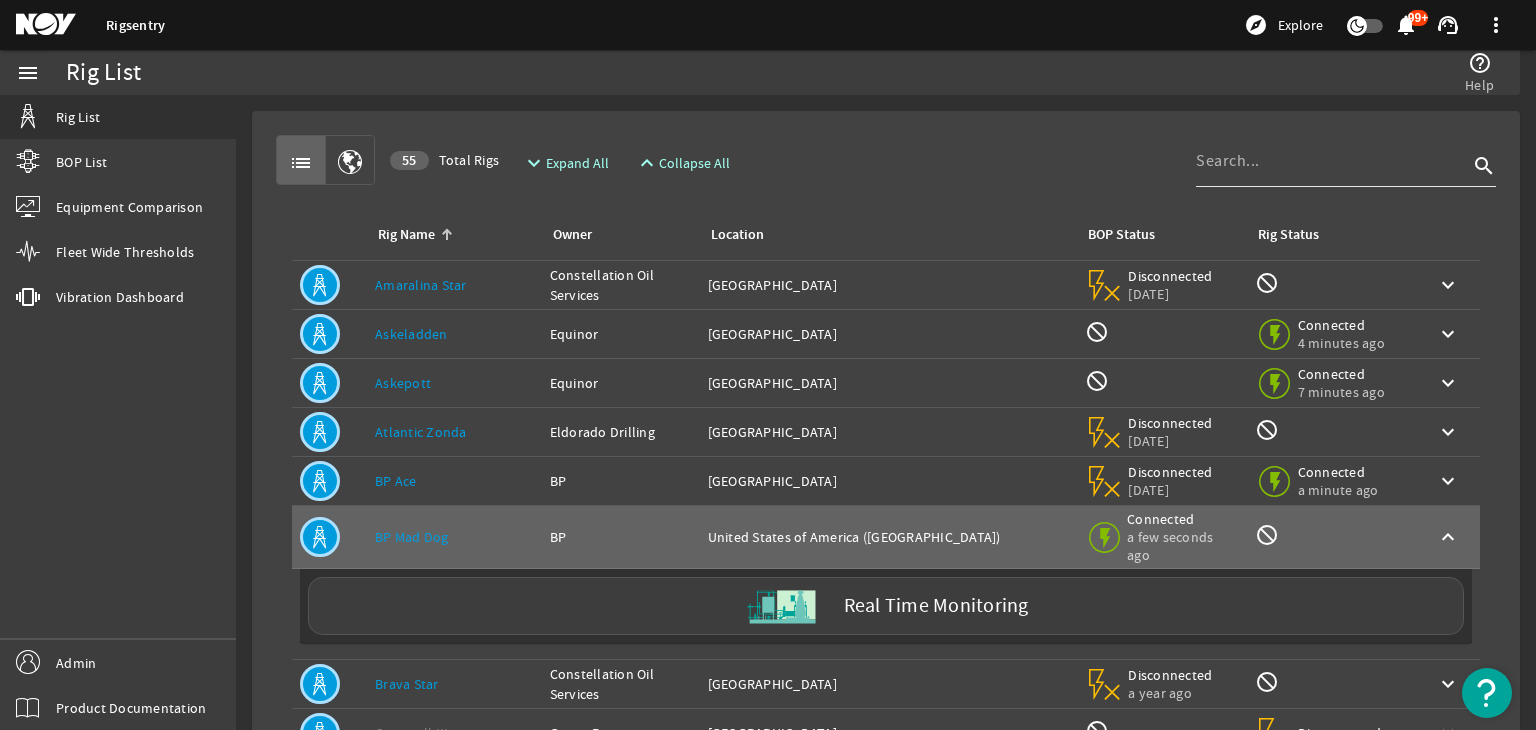 click 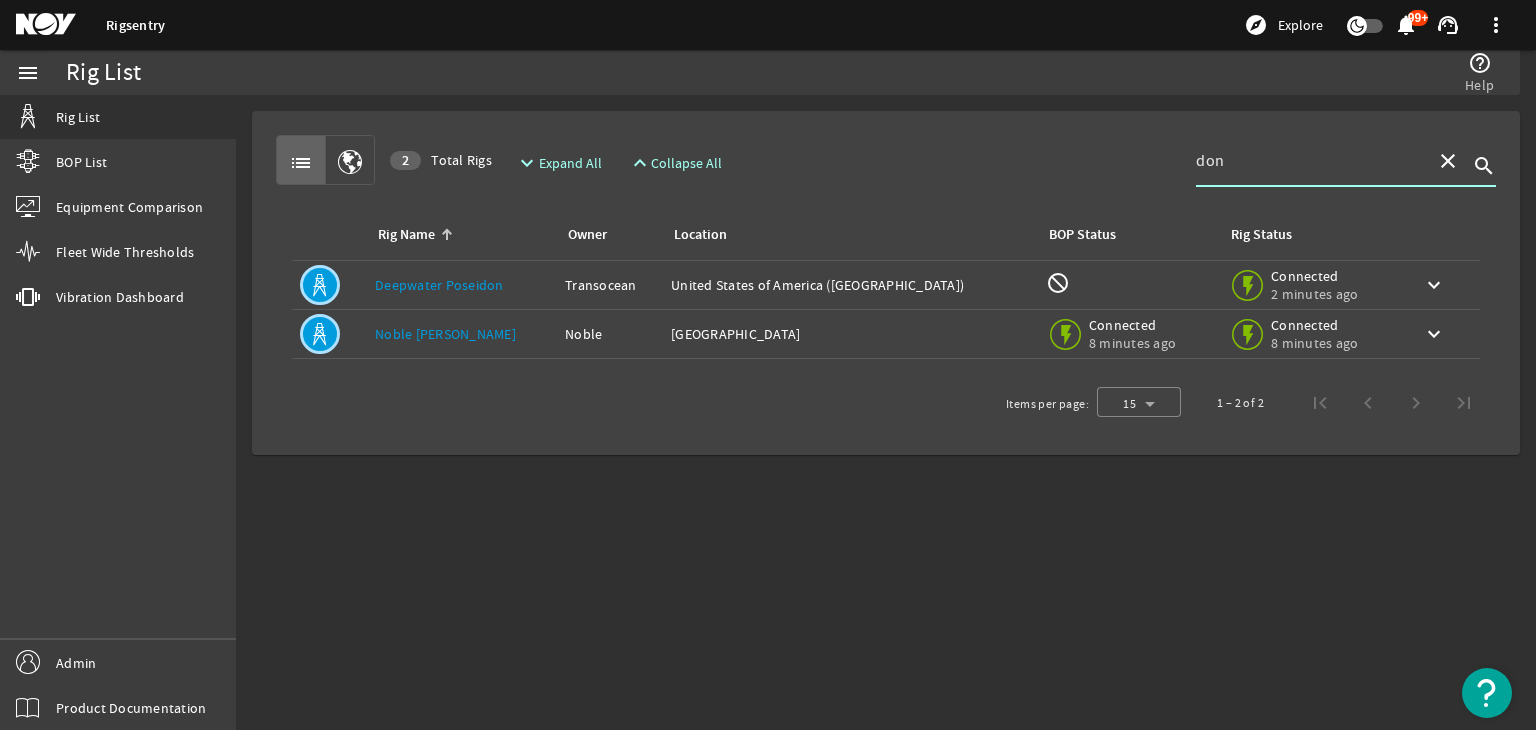 type on "don" 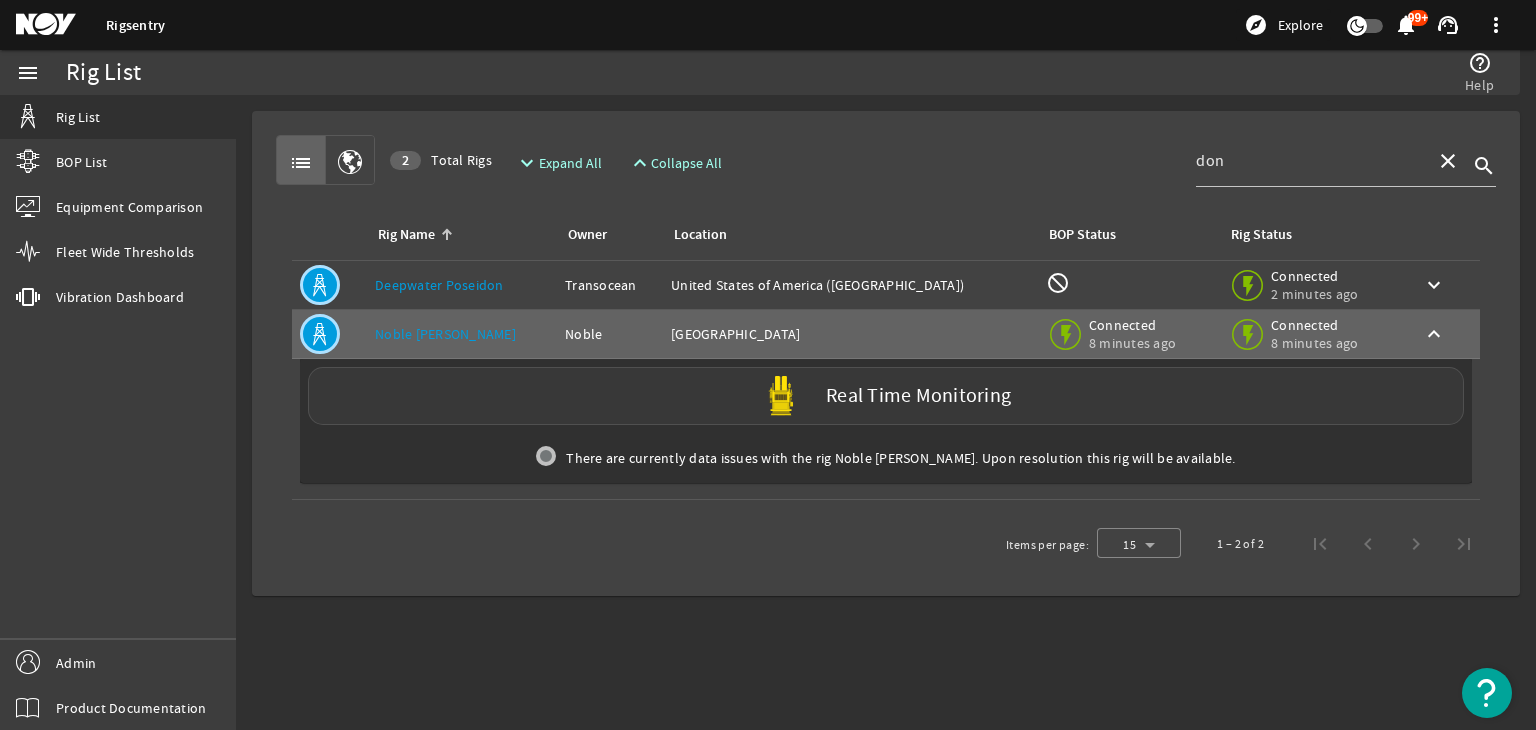click on "Real Time Monitoring" 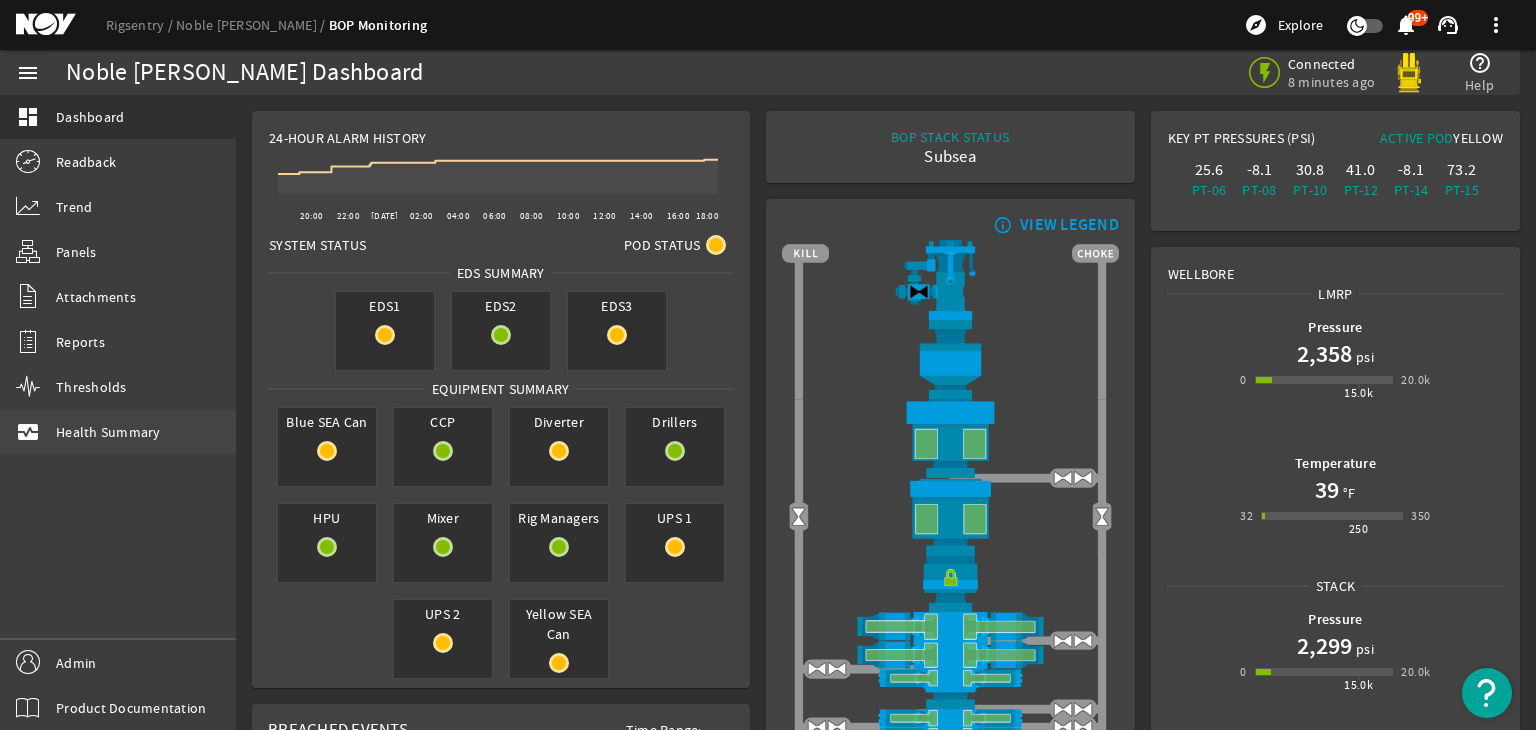 click on "monitor_heart  Health Summary" 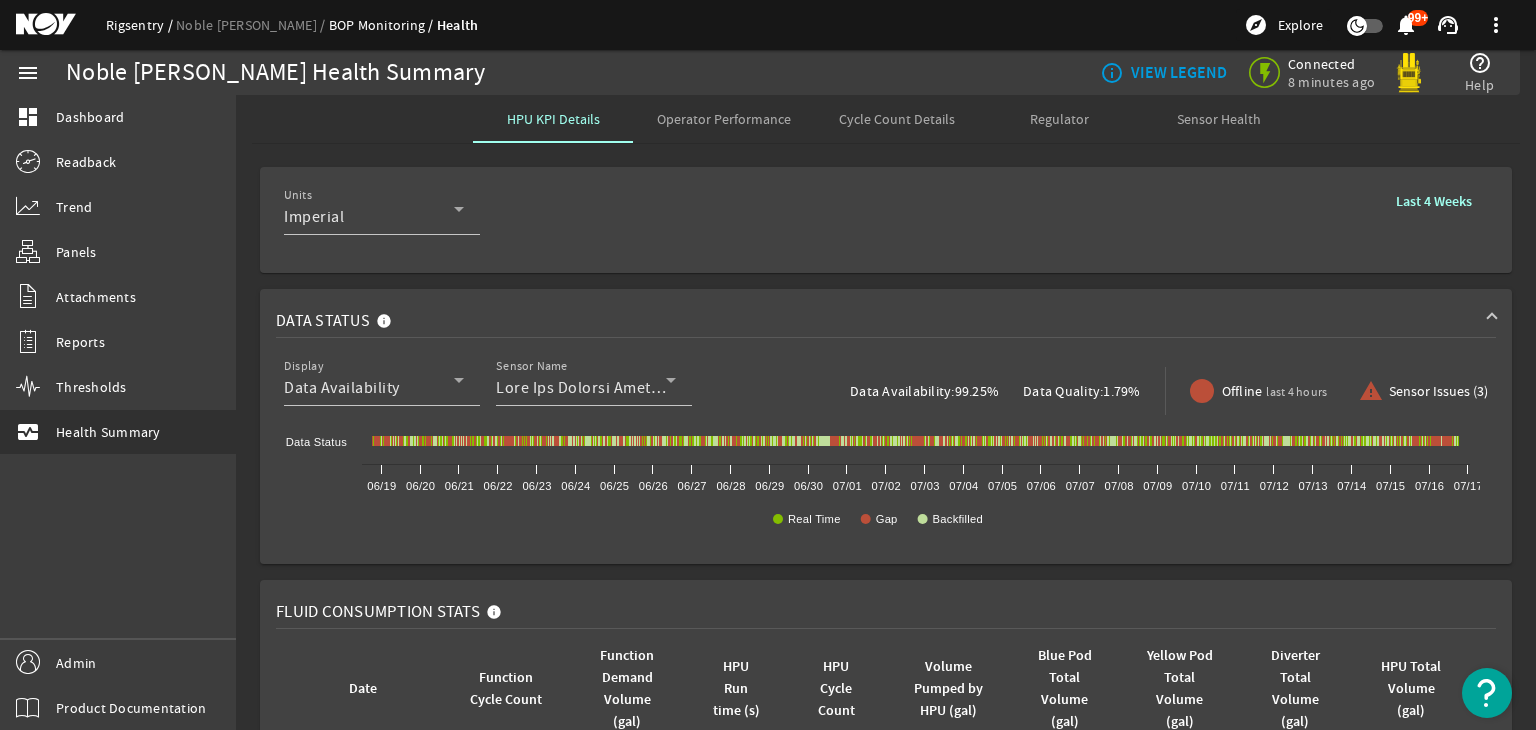 click on "Rigsentry" 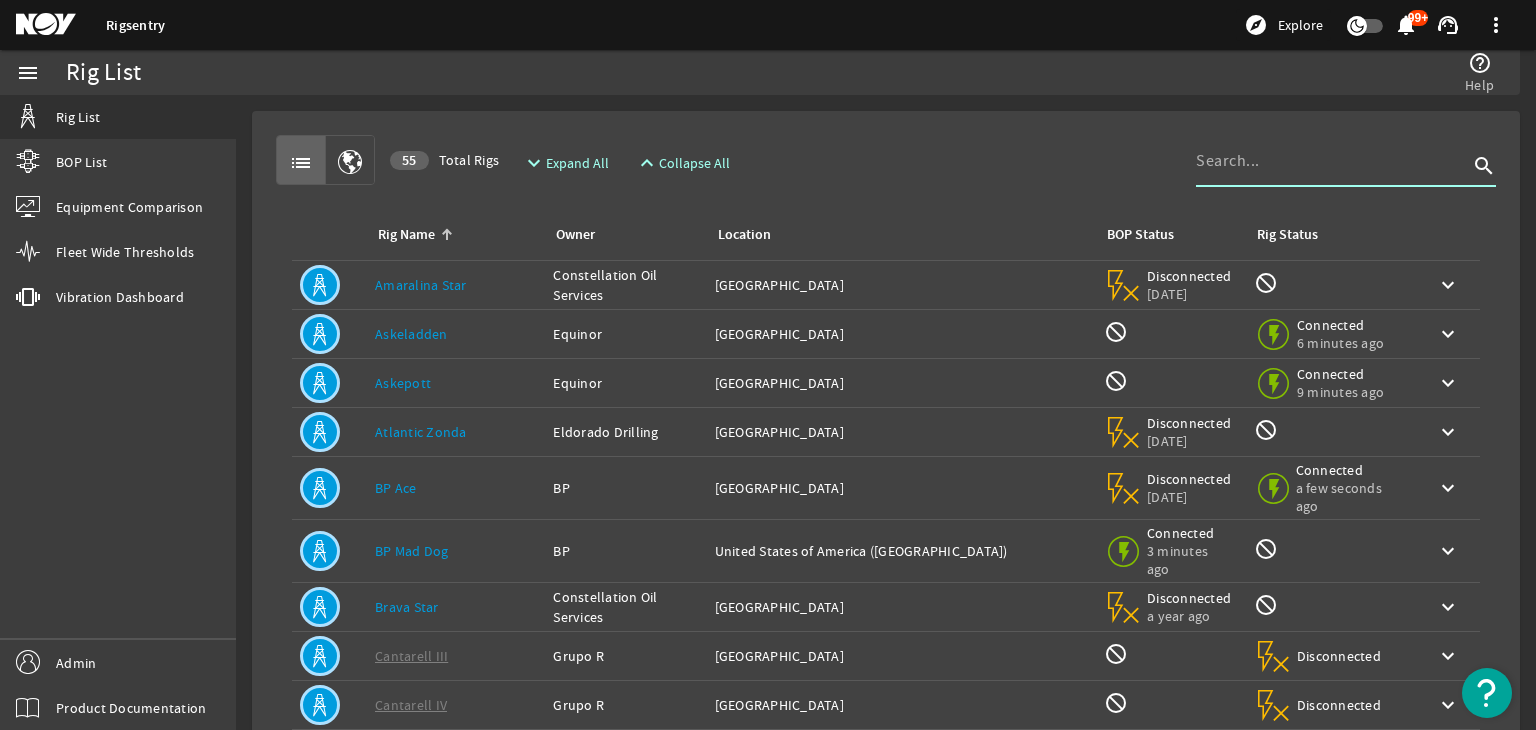 click at bounding box center (1332, 161) 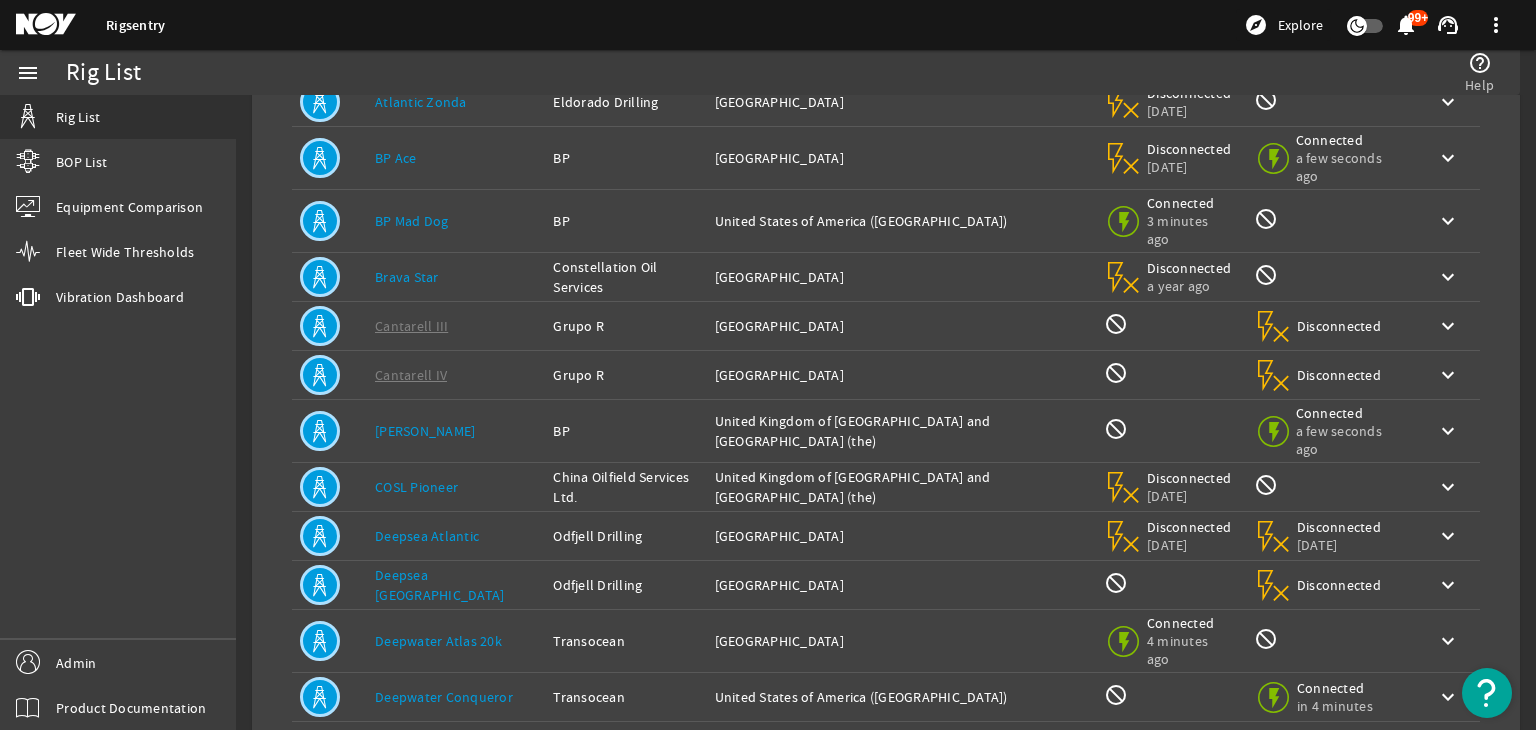 scroll, scrollTop: 336, scrollLeft: 0, axis: vertical 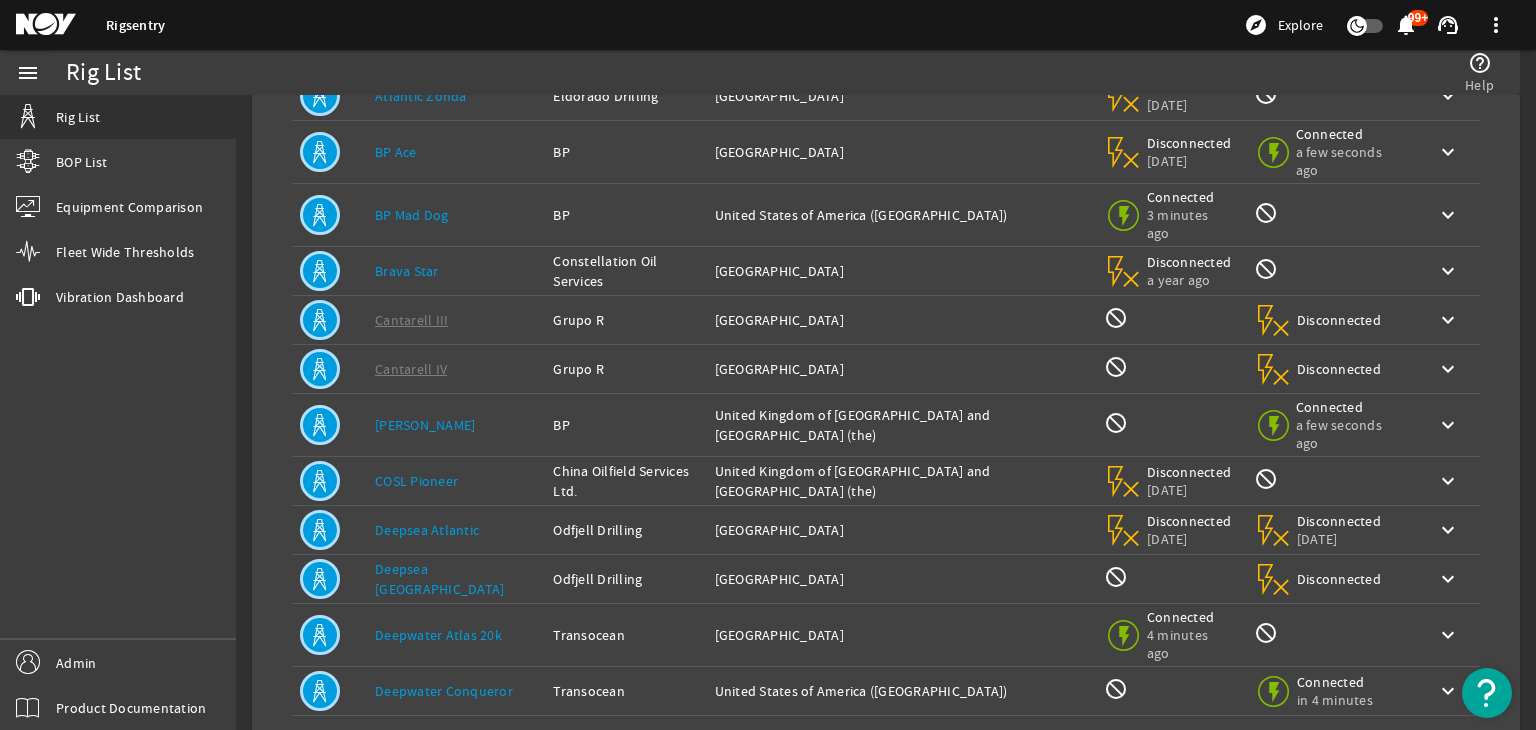 click on "Deepwater Atlas 20k" 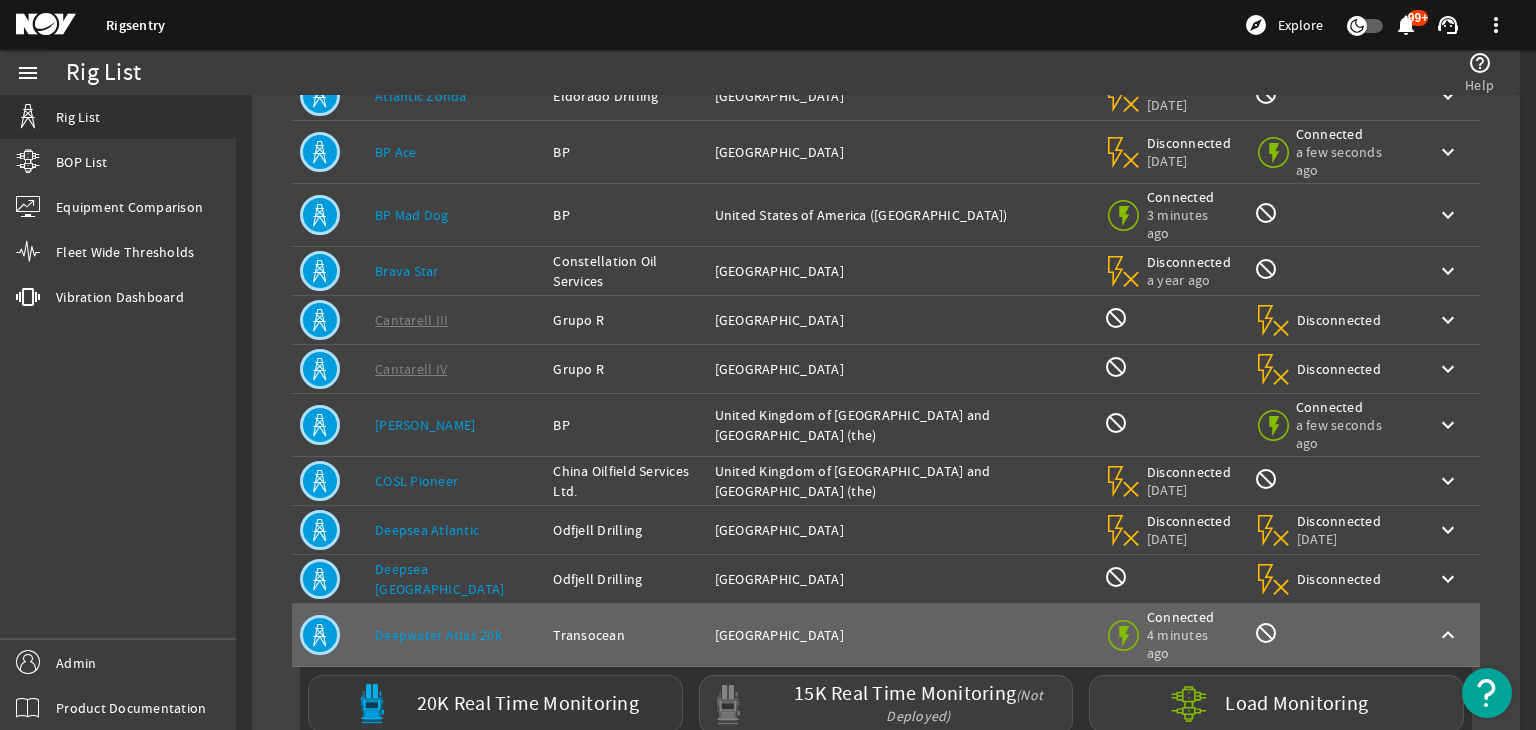 click on "20K Real Time Monitoring" 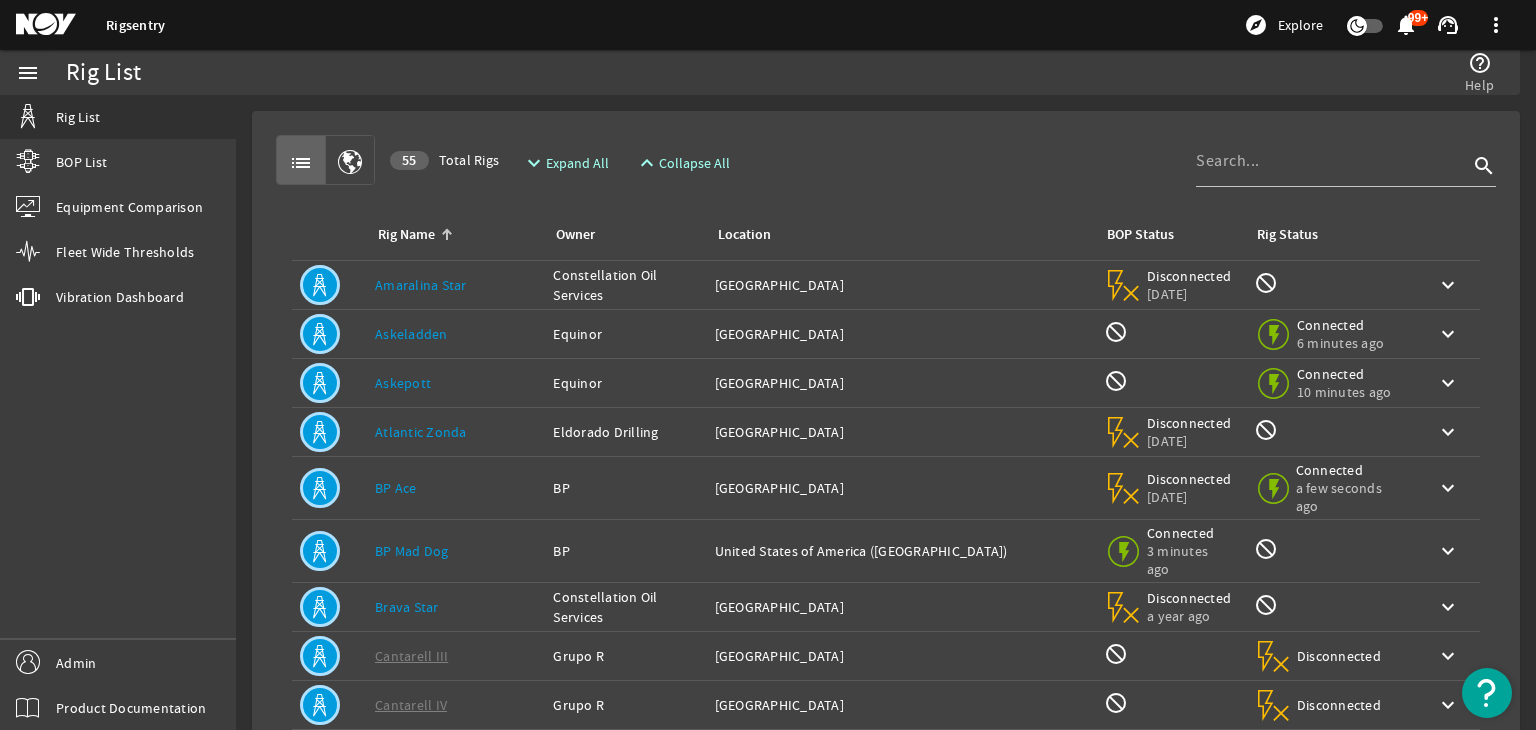 click on "Rig Name:   Askeladden" 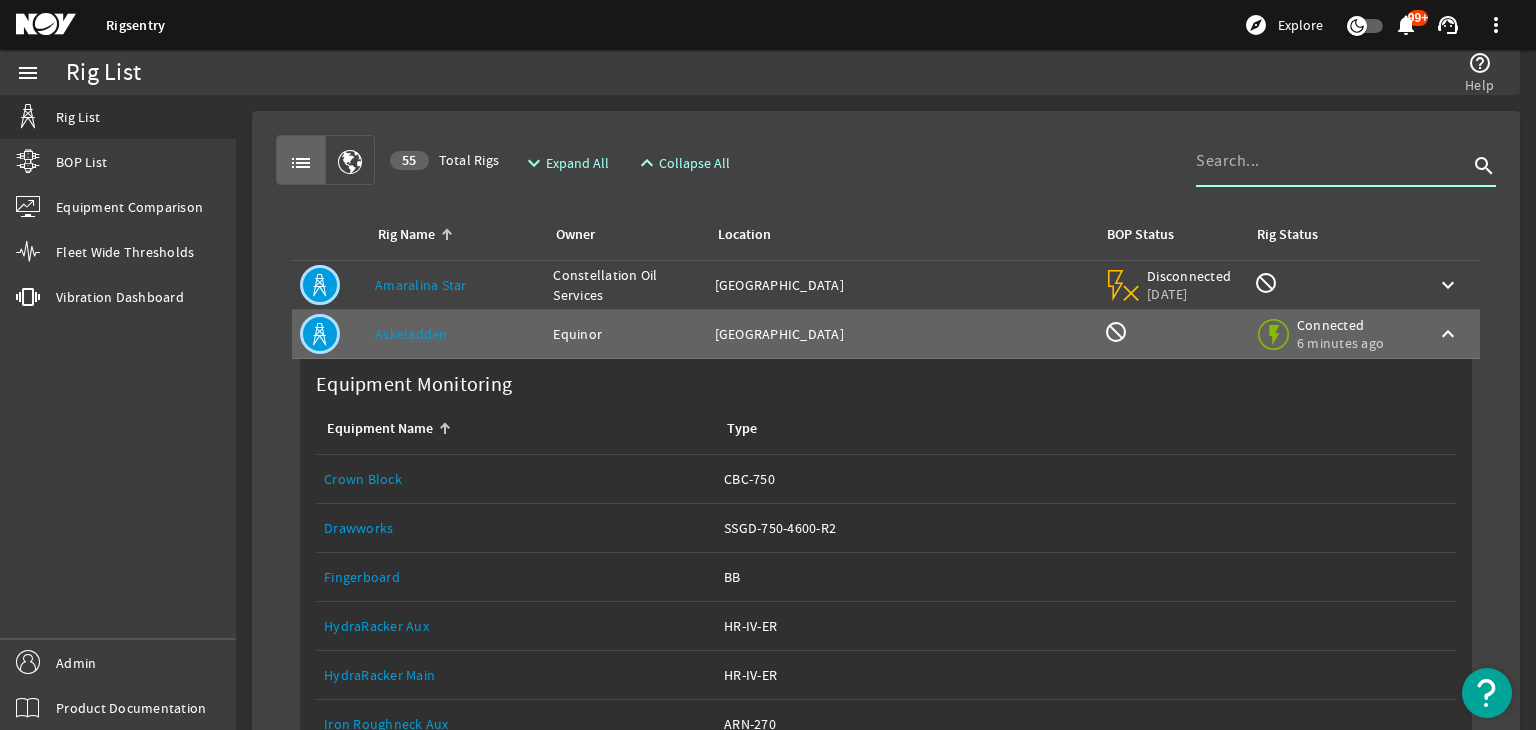 click at bounding box center [1332, 161] 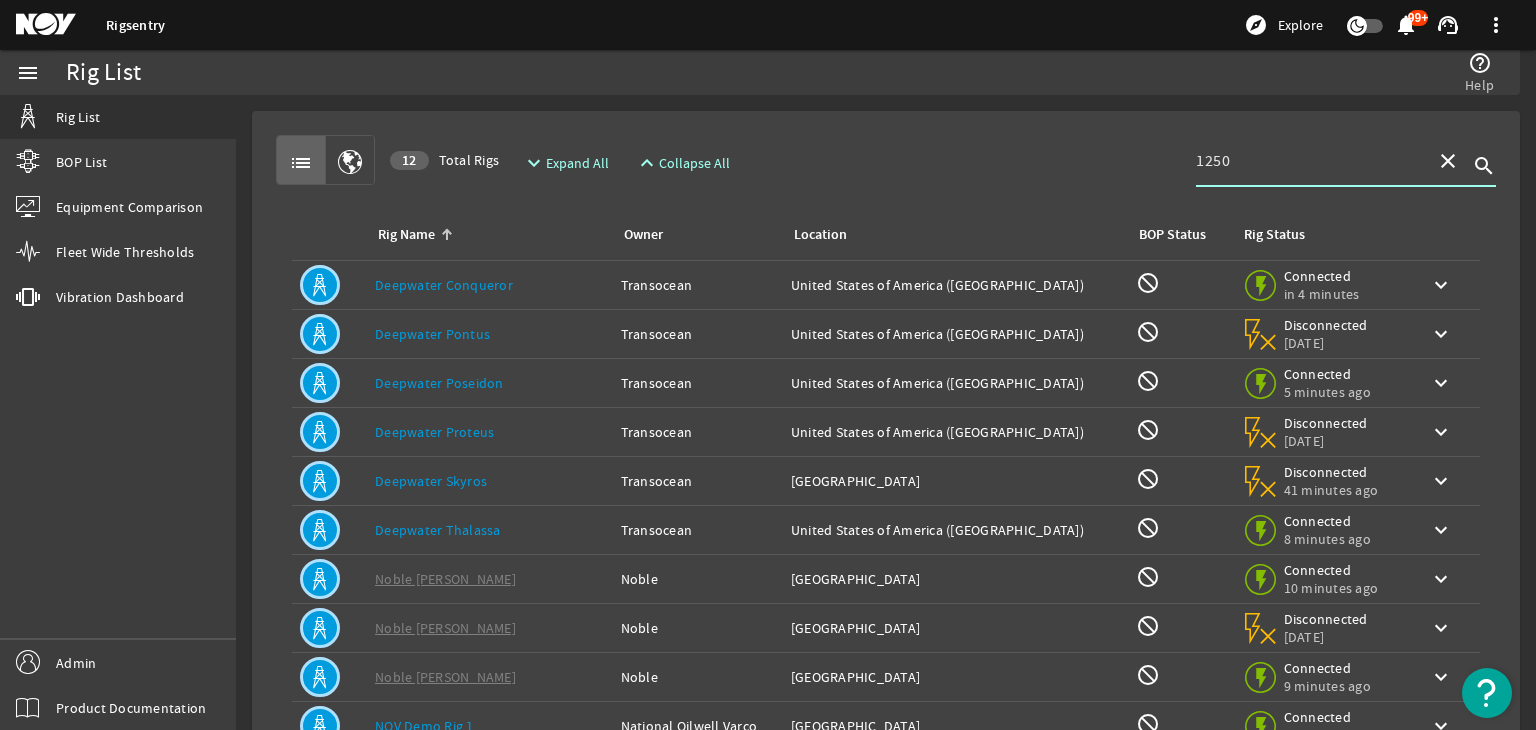 type on "1250" 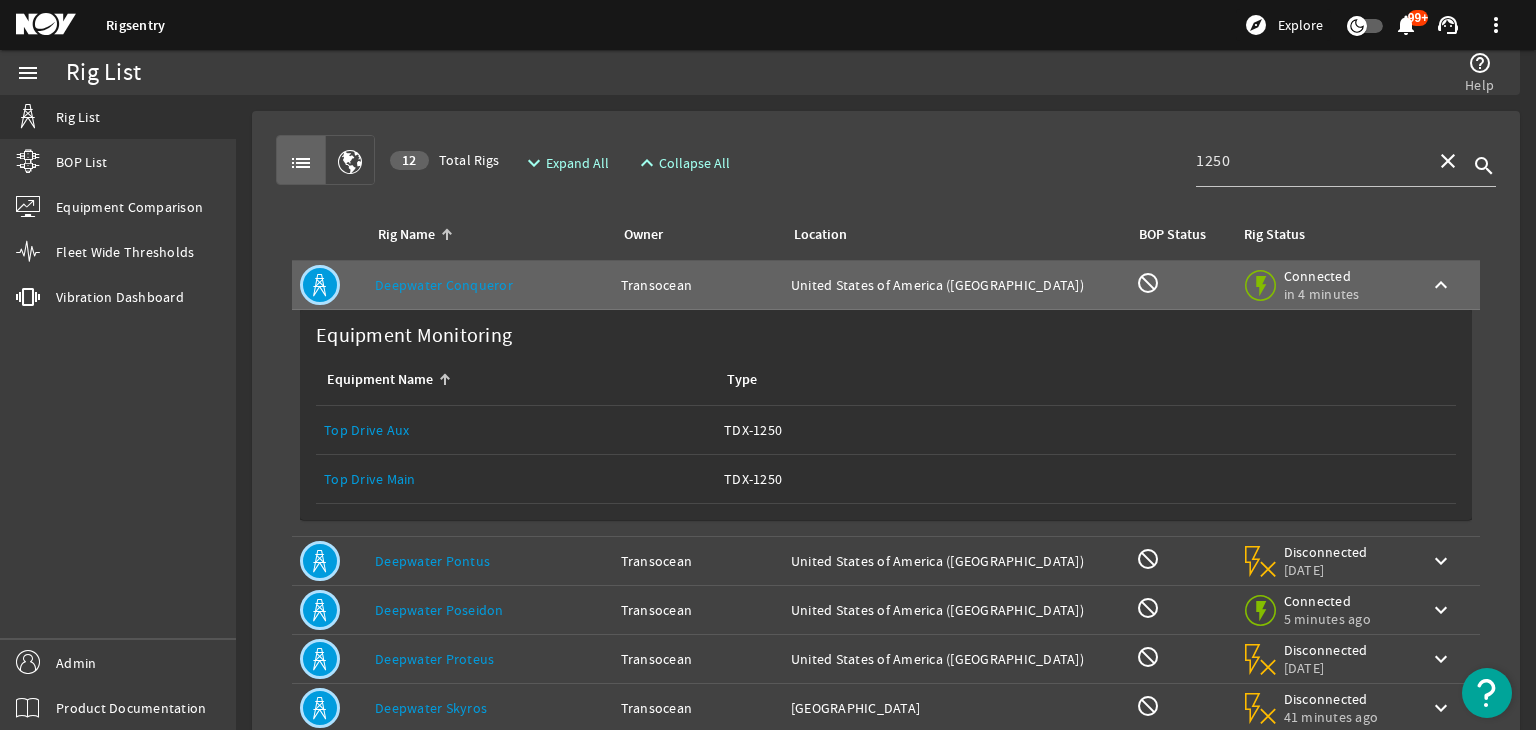 click on "Top Drive Main" 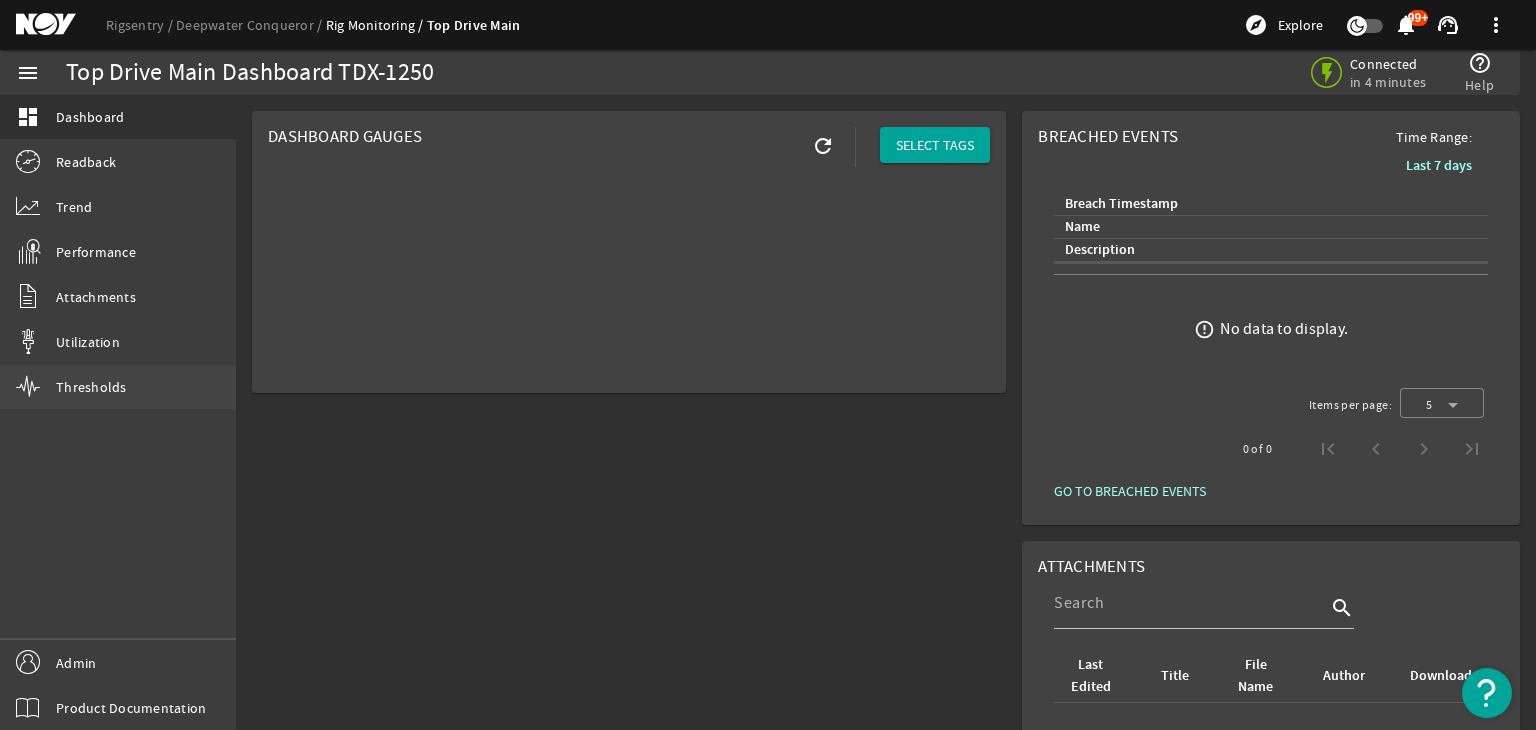 click on "Thresholds" 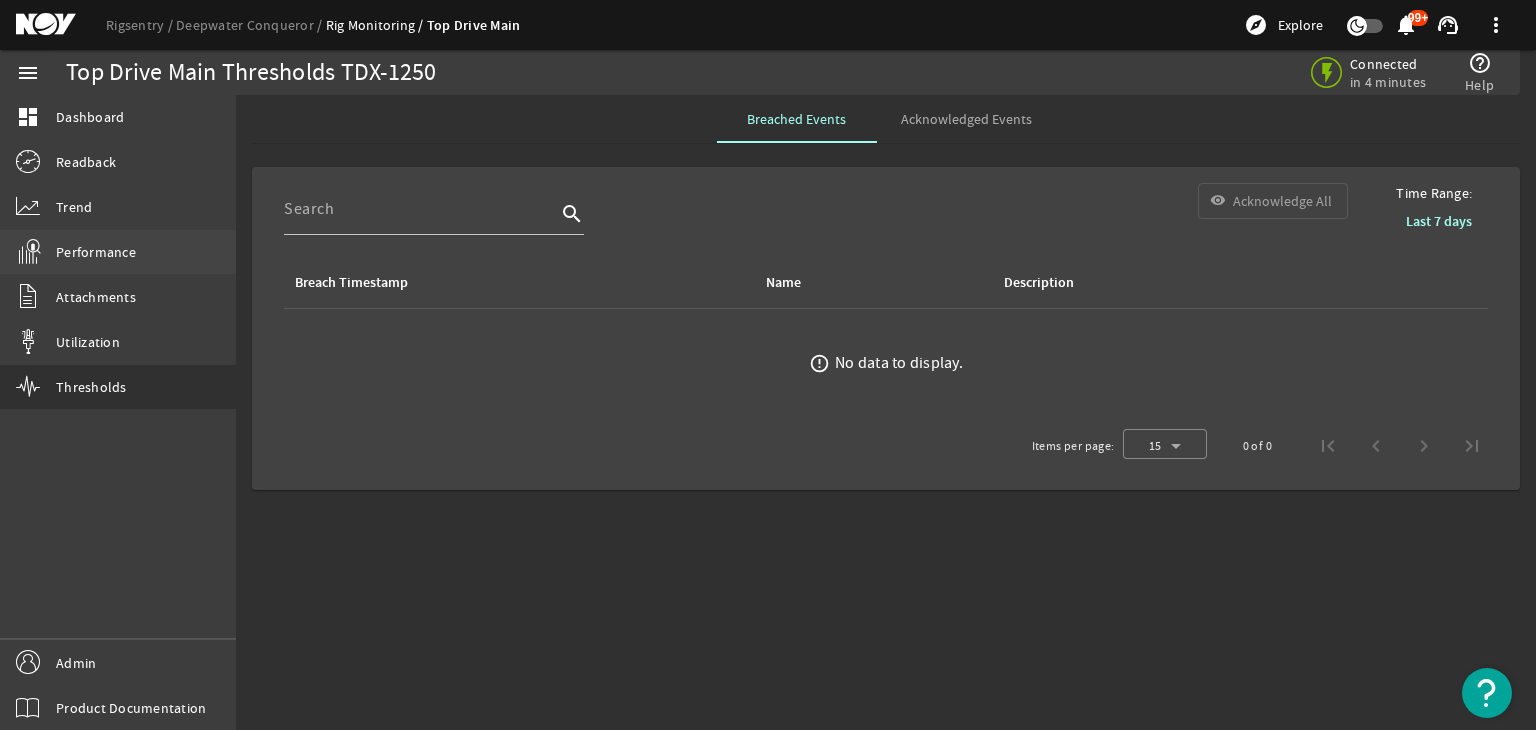 click on "Performance" 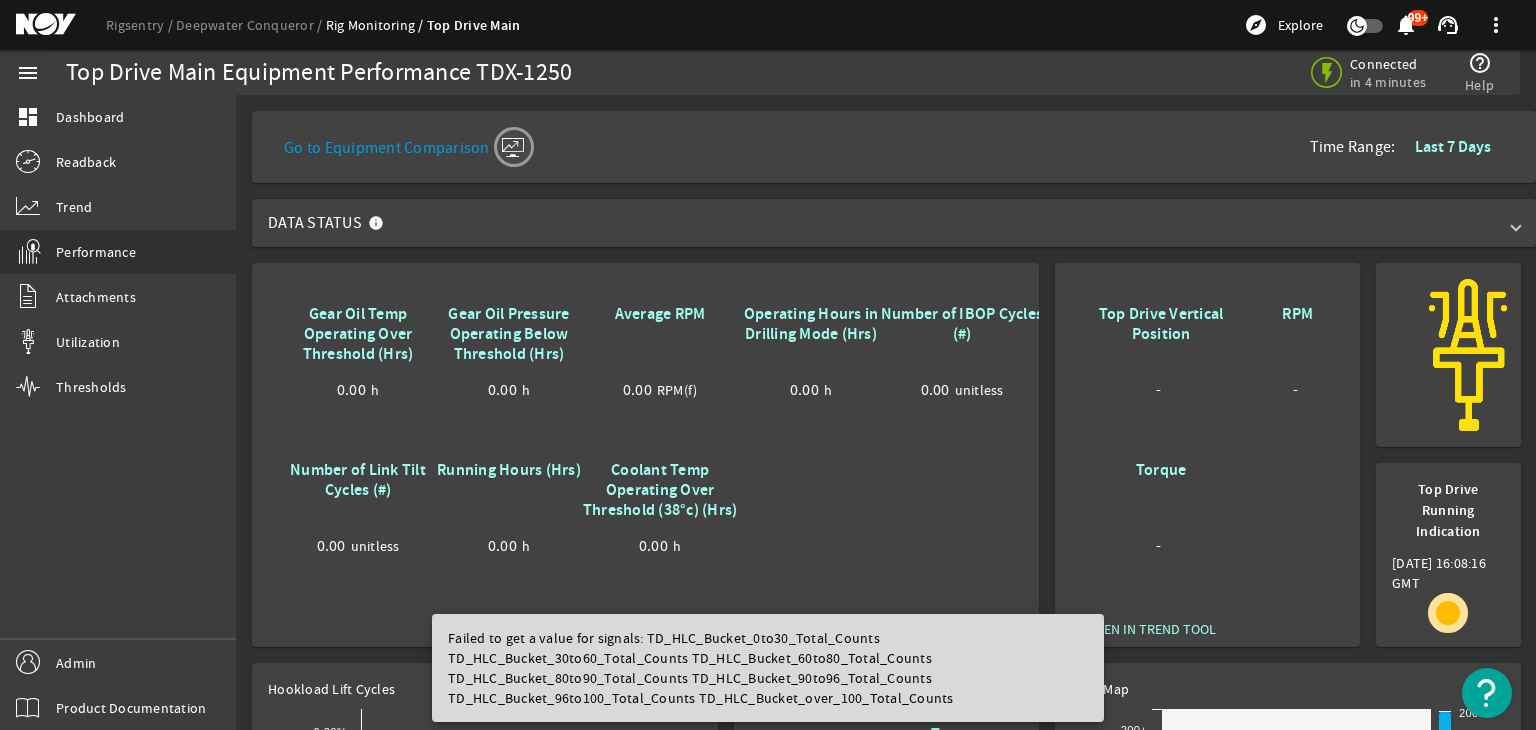 click on "Data Status" at bounding box center [890, 223] 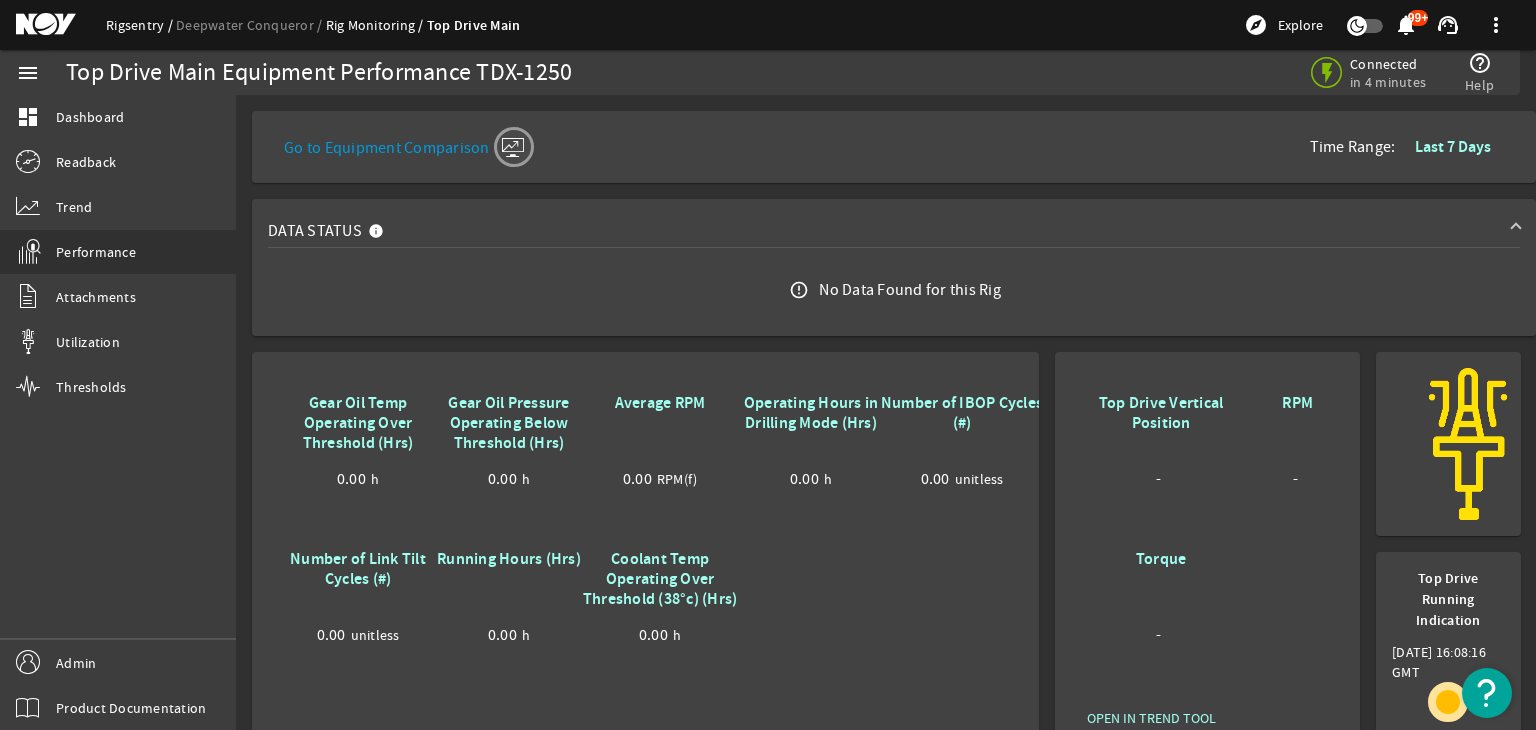 click on "Rigsentry" 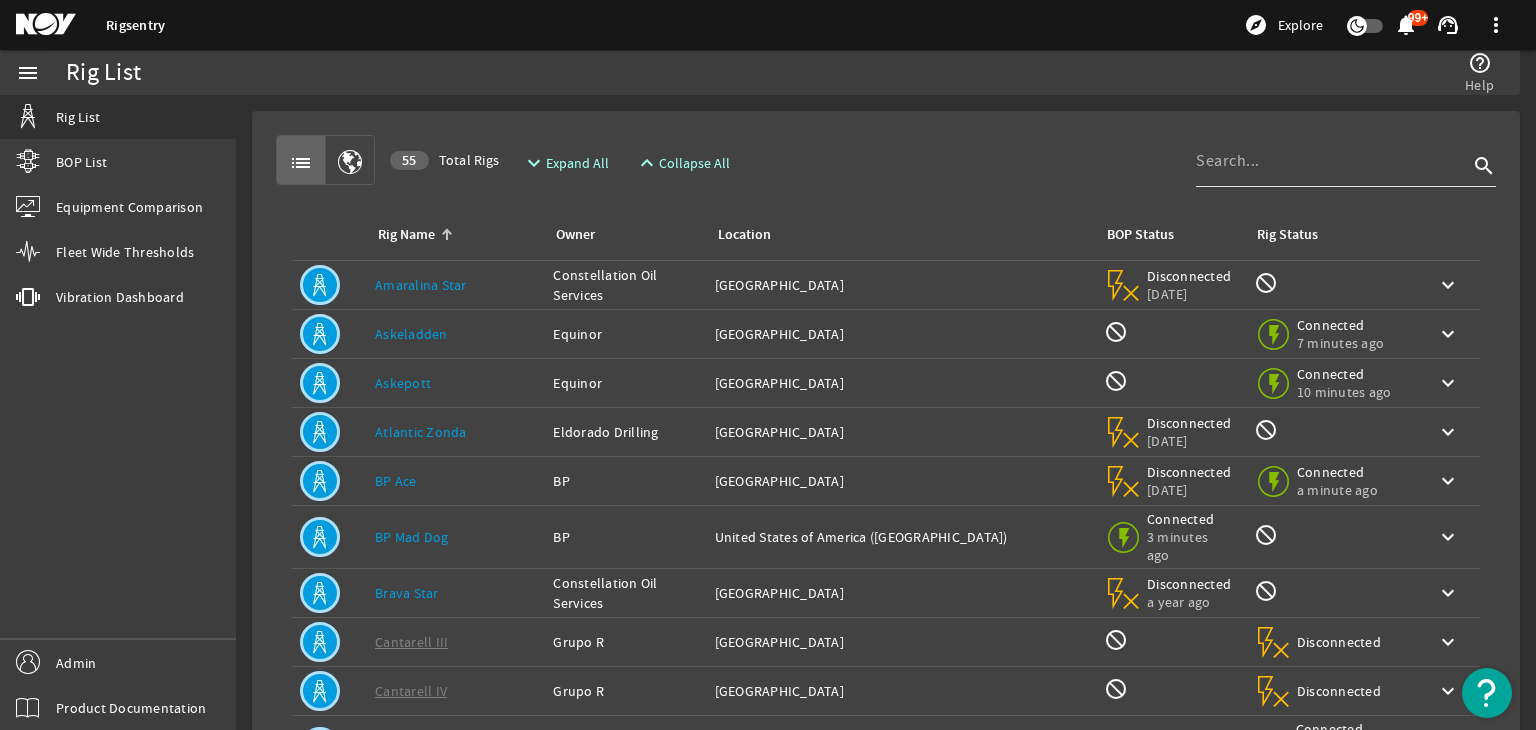 click 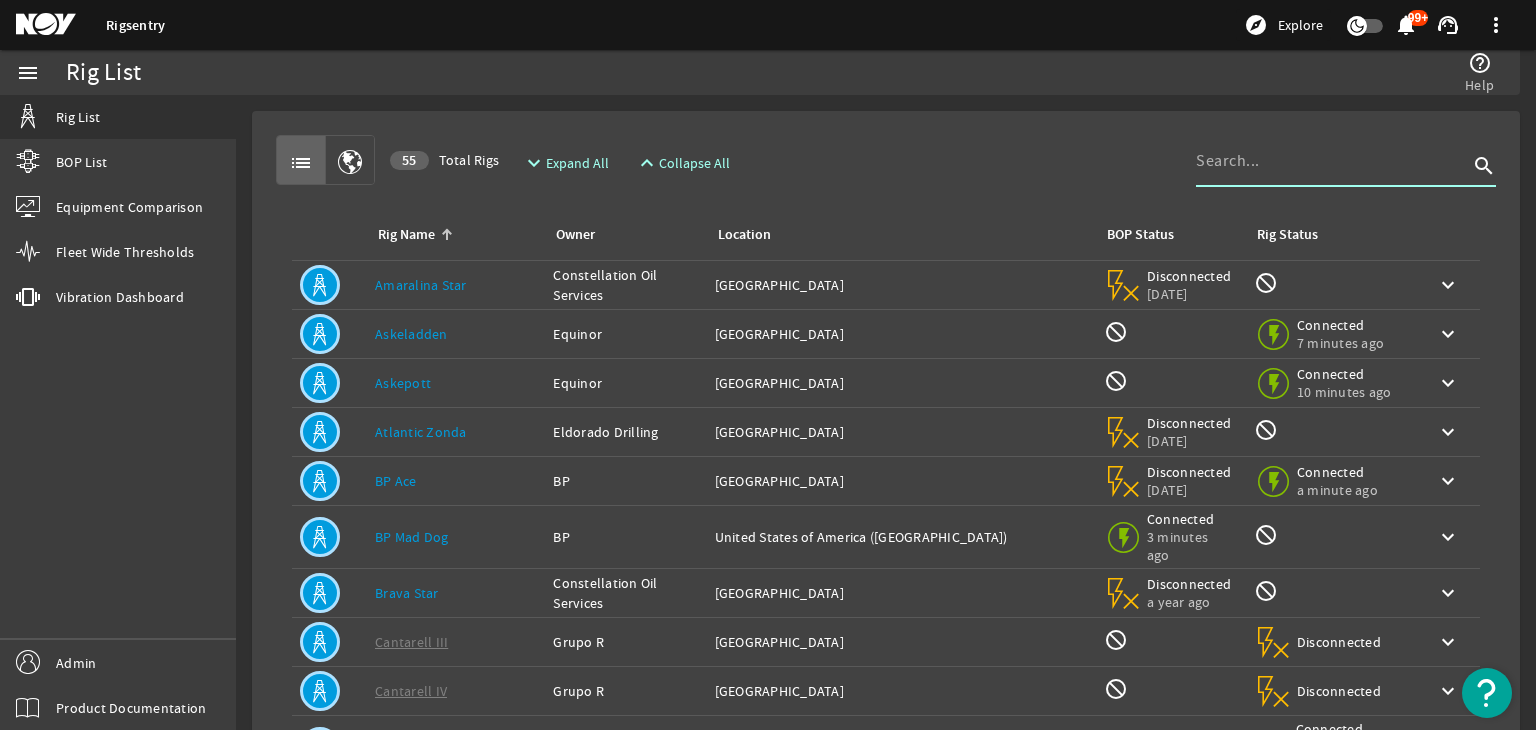click at bounding box center [1332, 161] 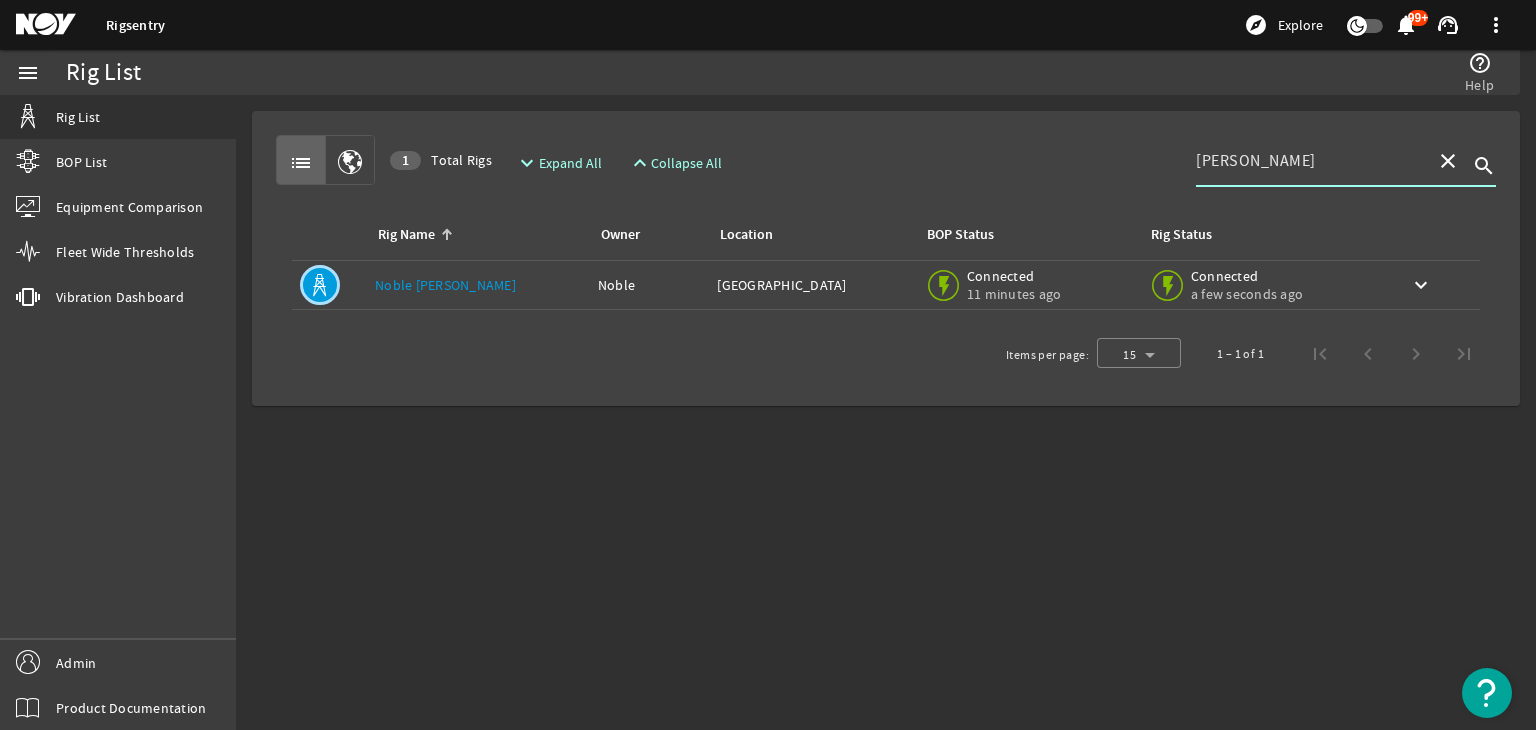 type on "[PERSON_NAME]" 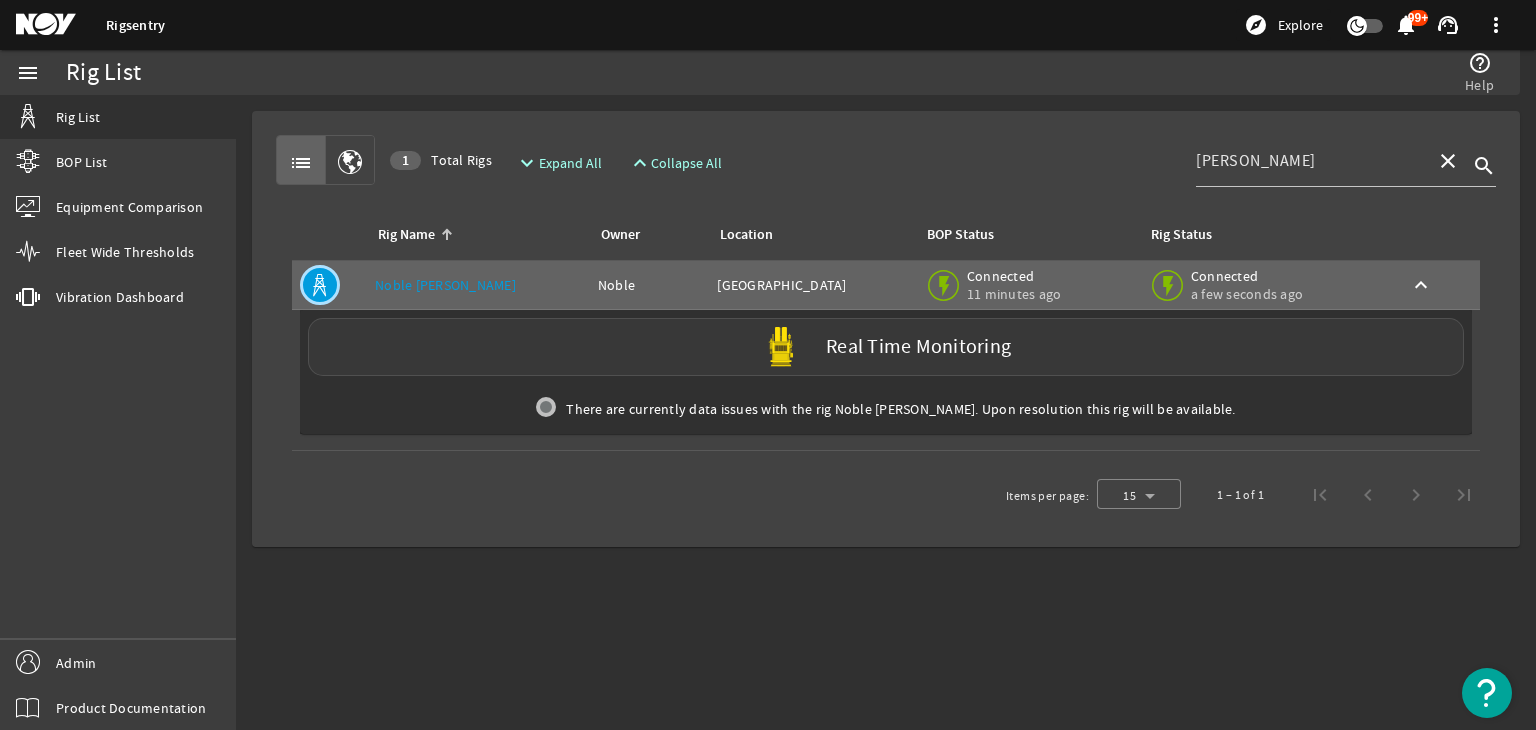 click on "Real Time Monitoring" 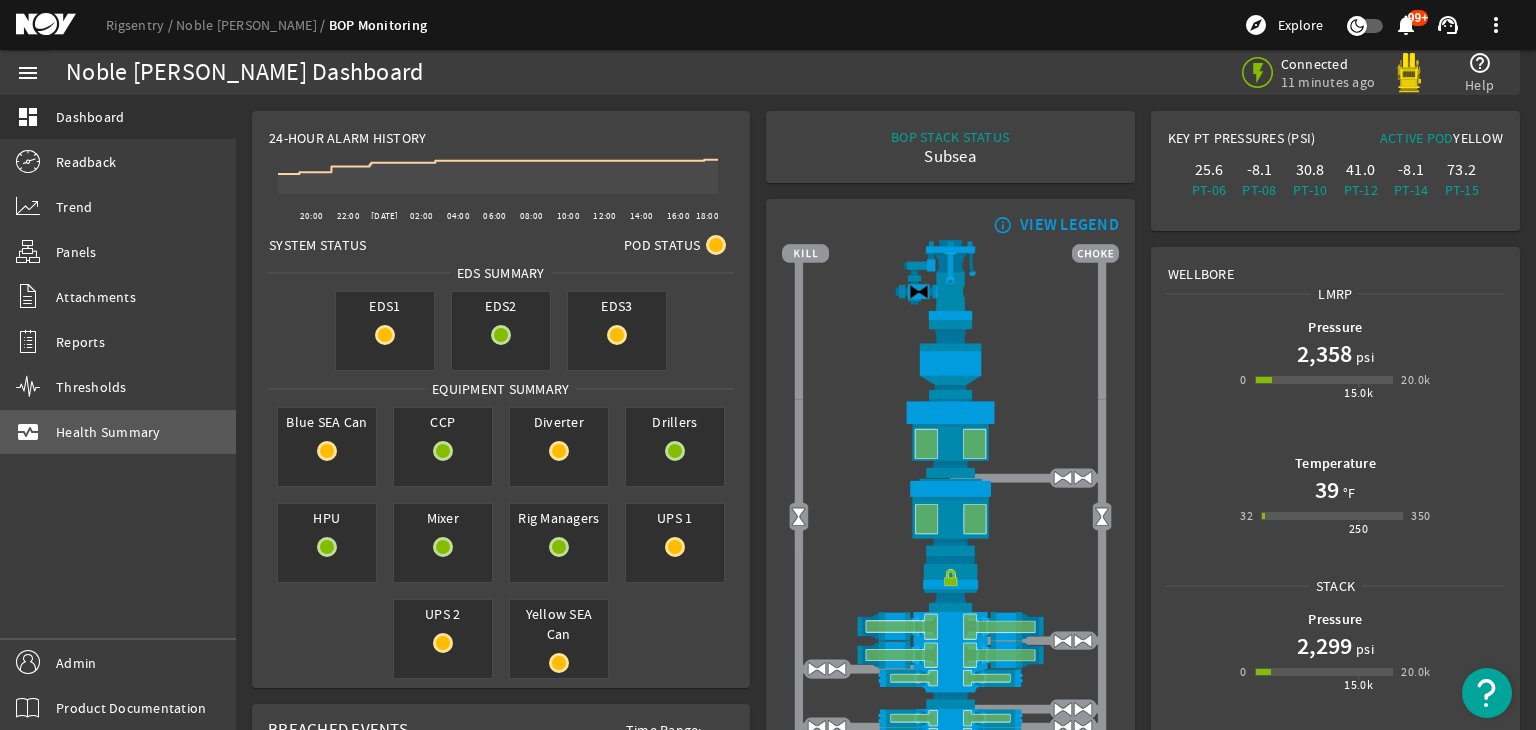 click on "monitor_heart  Health Summary" 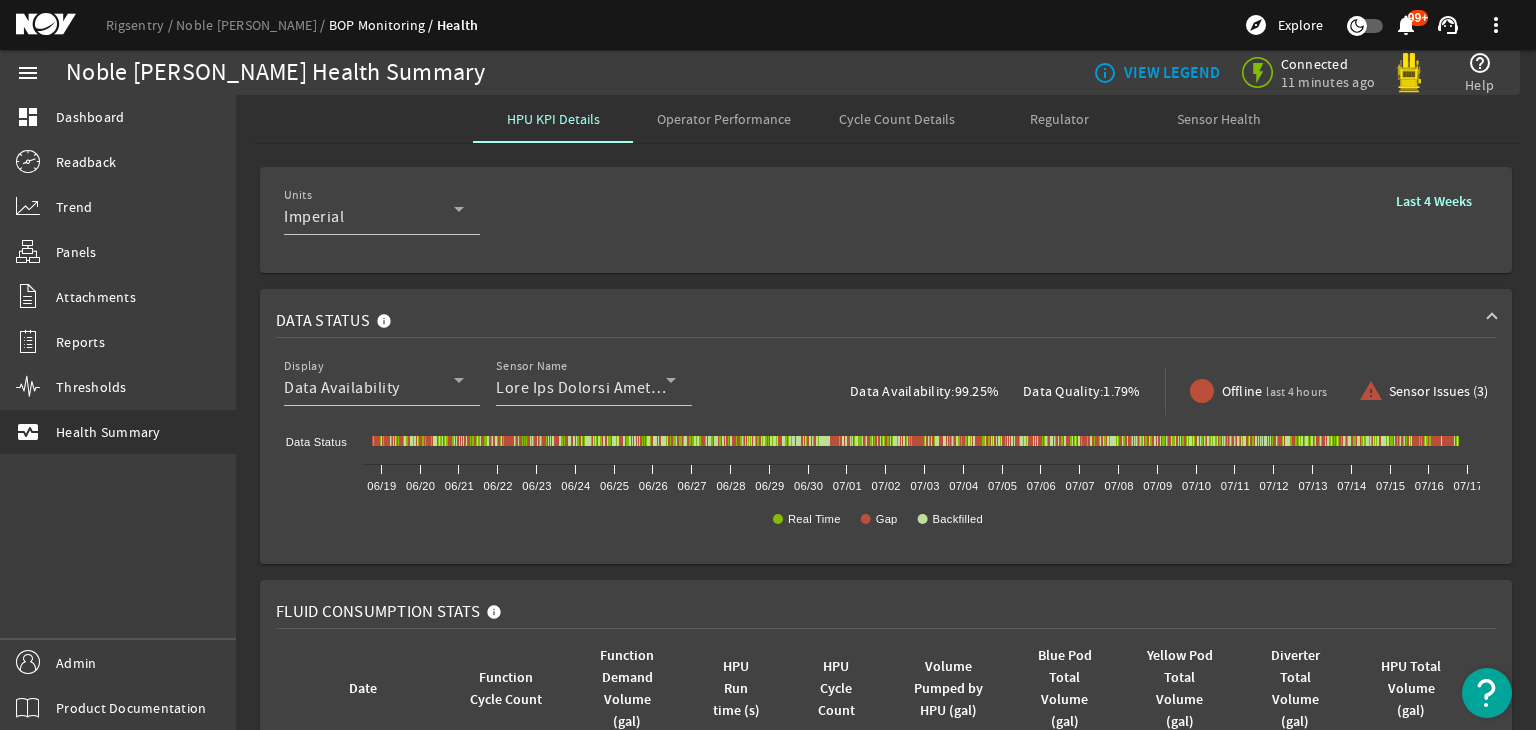 click on "HPU KPI Details Operator Performance Cycle Count Details Regulator Sensor Health" 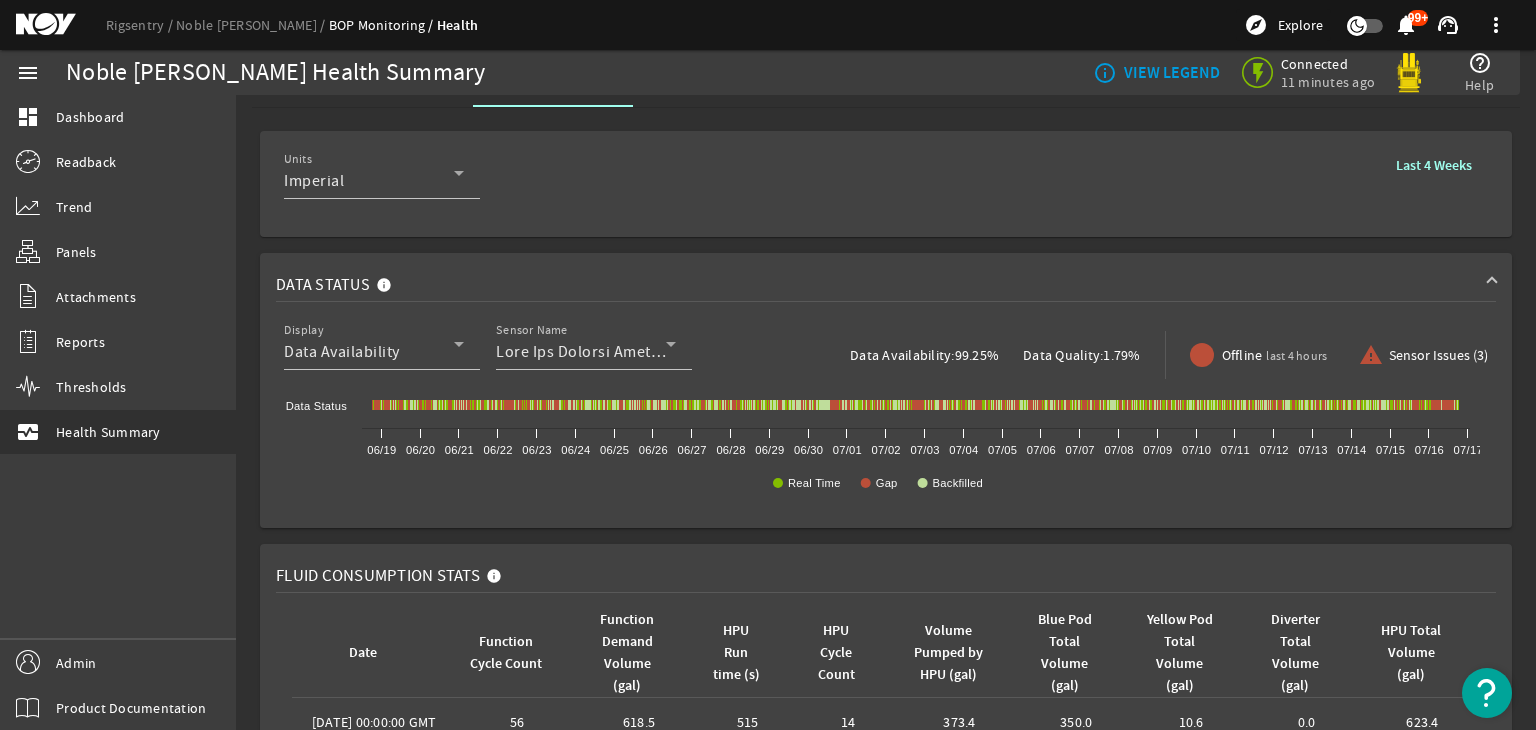 scroll, scrollTop: 0, scrollLeft: 0, axis: both 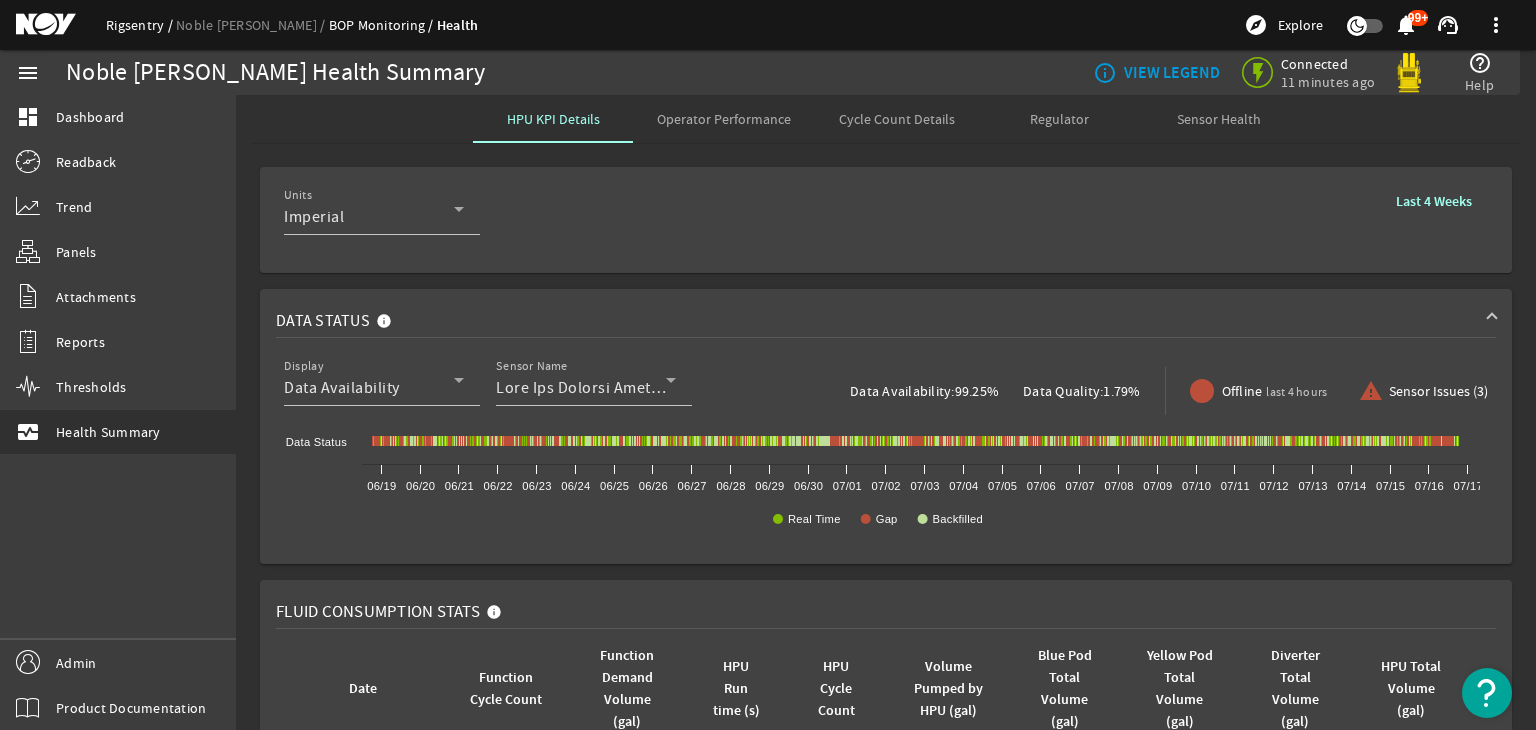 click on "Rigsentry" 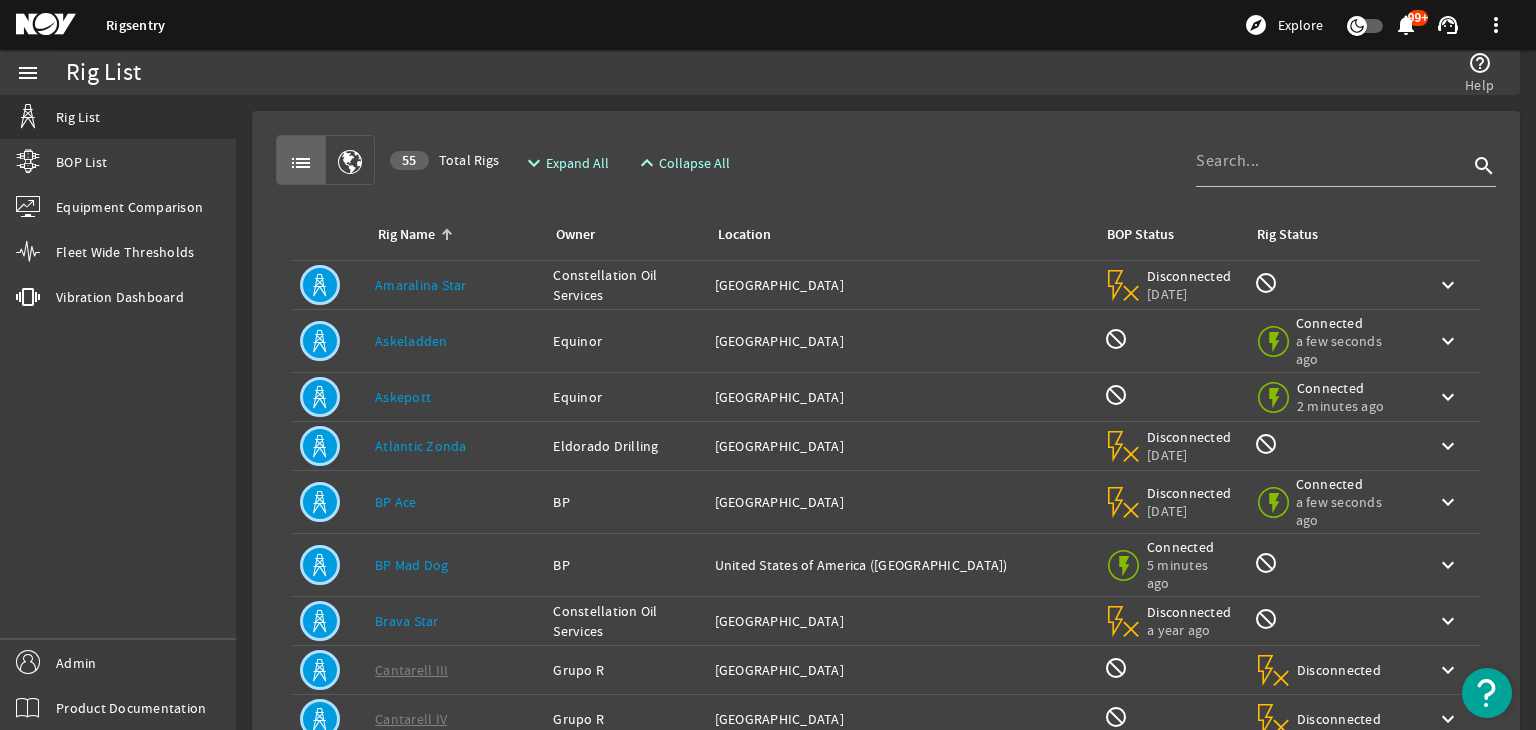 click on "list 55  Total Rigs  expand_more  Expand All  expand_less  Collapse All  search     Rig Name   Owner   Location   BOP Status   Rig Status  Rig Name:   Amaralina Star Owner:   Constellation Oil Services  Location:   [GEOGRAPHIC_DATA]  BOP Status:  Disconnected [DATE] Rig Status:  not_interested Expand  keyboard_arrow_down Rig Name:   Askeladden Owner:   Equinor  Location:   [GEOGRAPHIC_DATA]  BOP Status:  not_interested Rig Status:  Connected a few seconds ago Expand  keyboard_arrow_down Rig Name:   Askepott Owner:   Equinor  Location:   [GEOGRAPHIC_DATA]  BOP Status:  not_interested Rig Status:  Connected 2 minutes ago Expand  keyboard_arrow_down Rig Name:   Atlantic Zonda Owner:   Eldorado Drilling  Location:   [GEOGRAPHIC_DATA]  BOP Status:  Disconnected [DATE] Rig Status:  not_interested Expand  keyboard_arrow_down Rig Name:   BP Ace Owner:   BP  Location:   [GEOGRAPHIC_DATA]  BOP Status:  Disconnected [DATE] Rig Status:  Connected a few seconds ago Expand  keyboard_arrow_down Rig Name:   BP Mad Dog Owner:   BP  Location:  Connected" 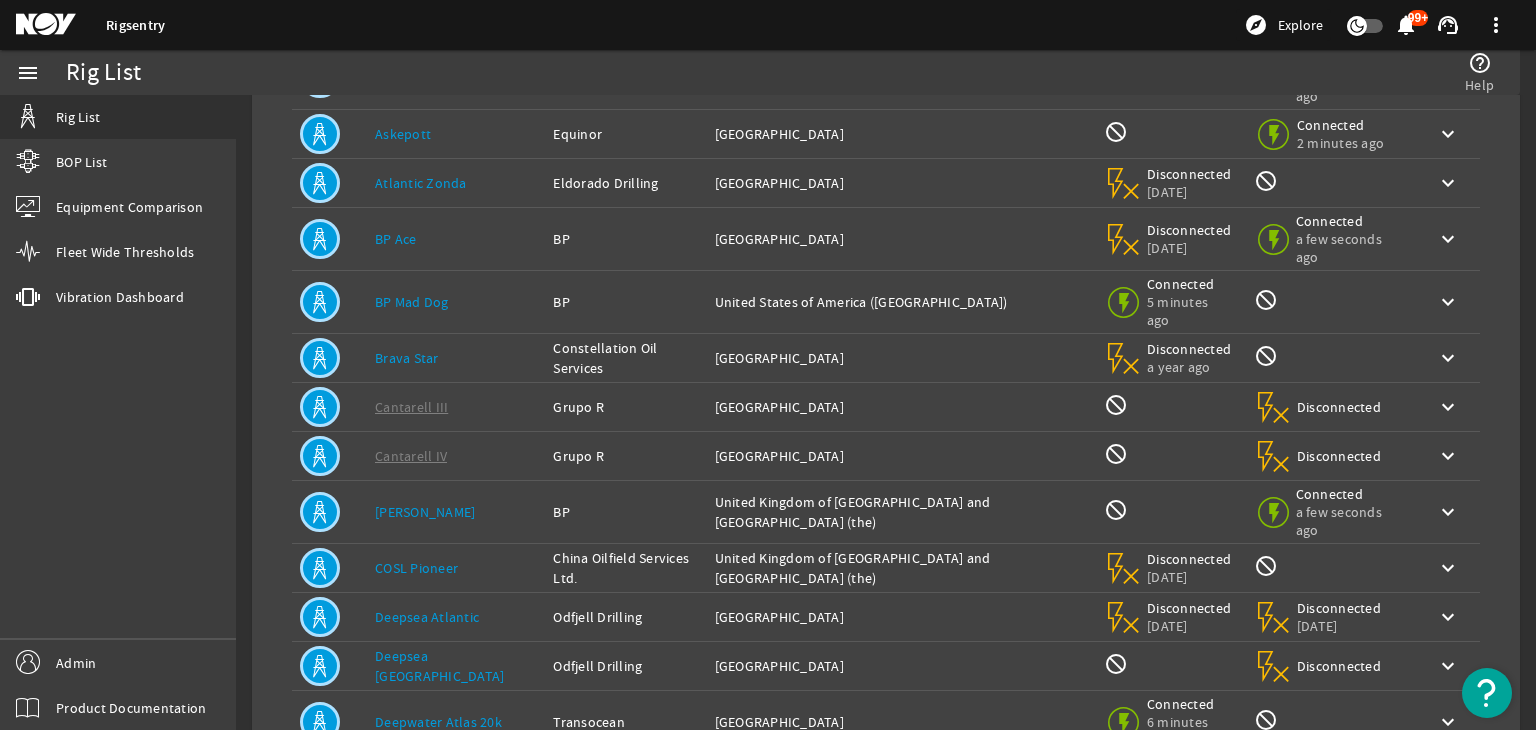 scroll, scrollTop: 280, scrollLeft: 0, axis: vertical 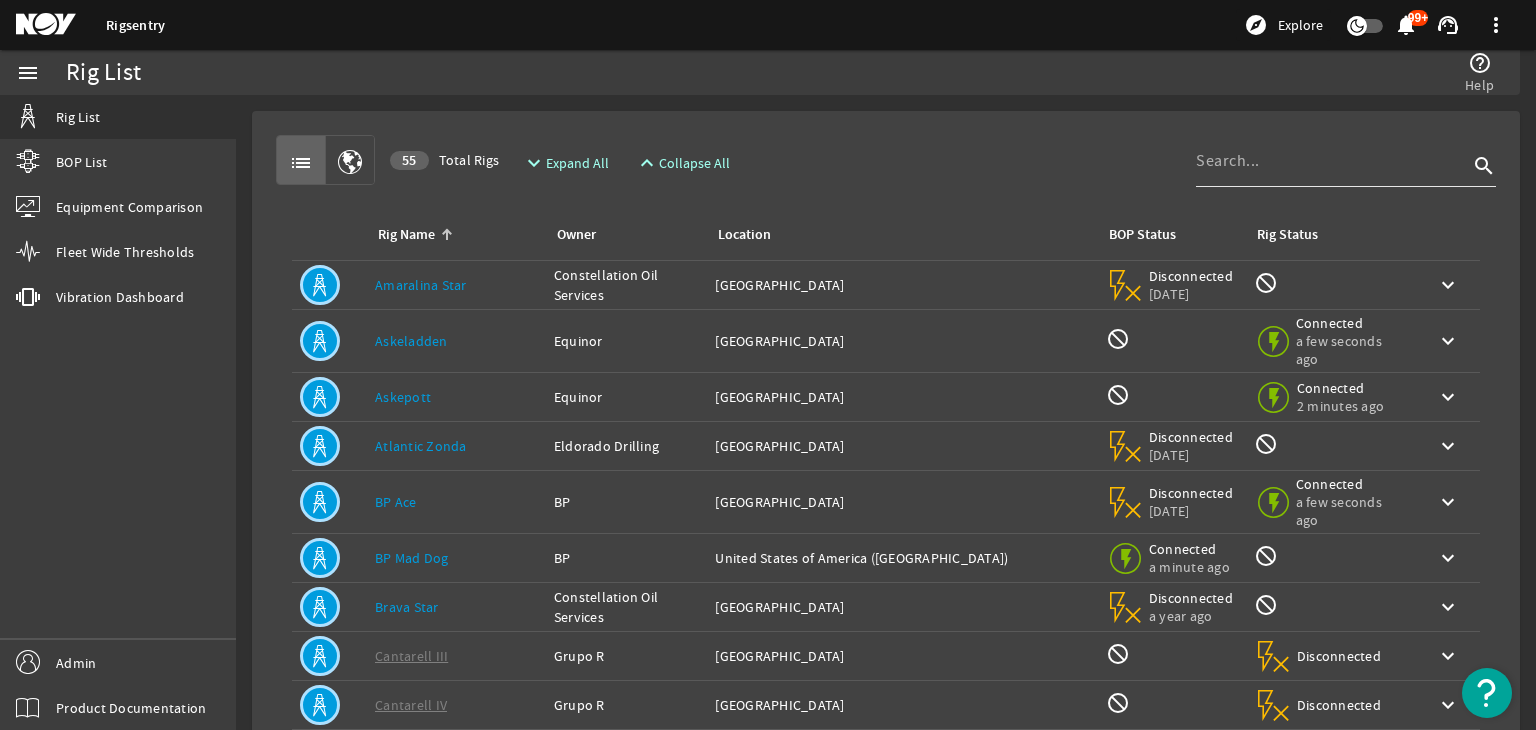 click 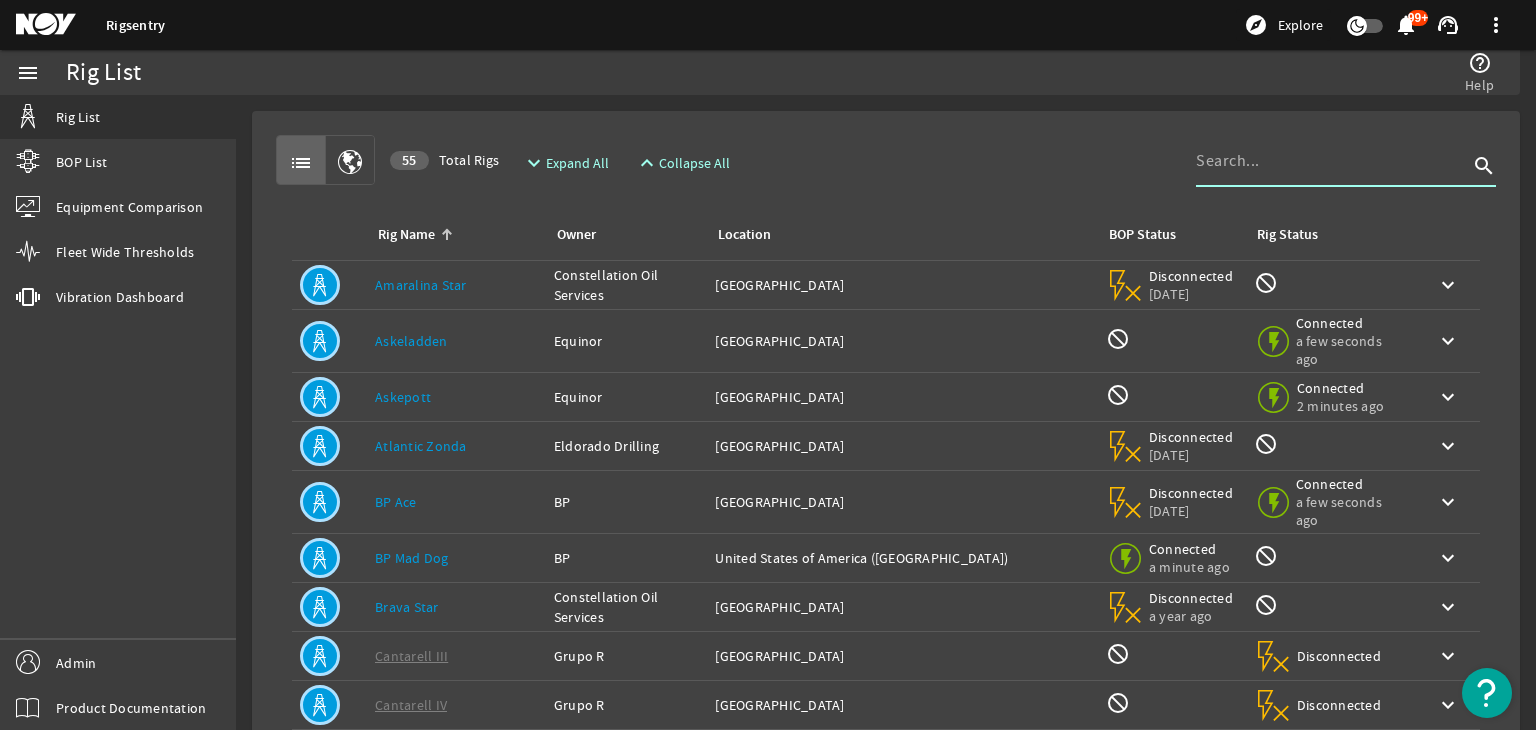 click at bounding box center (1332, 161) 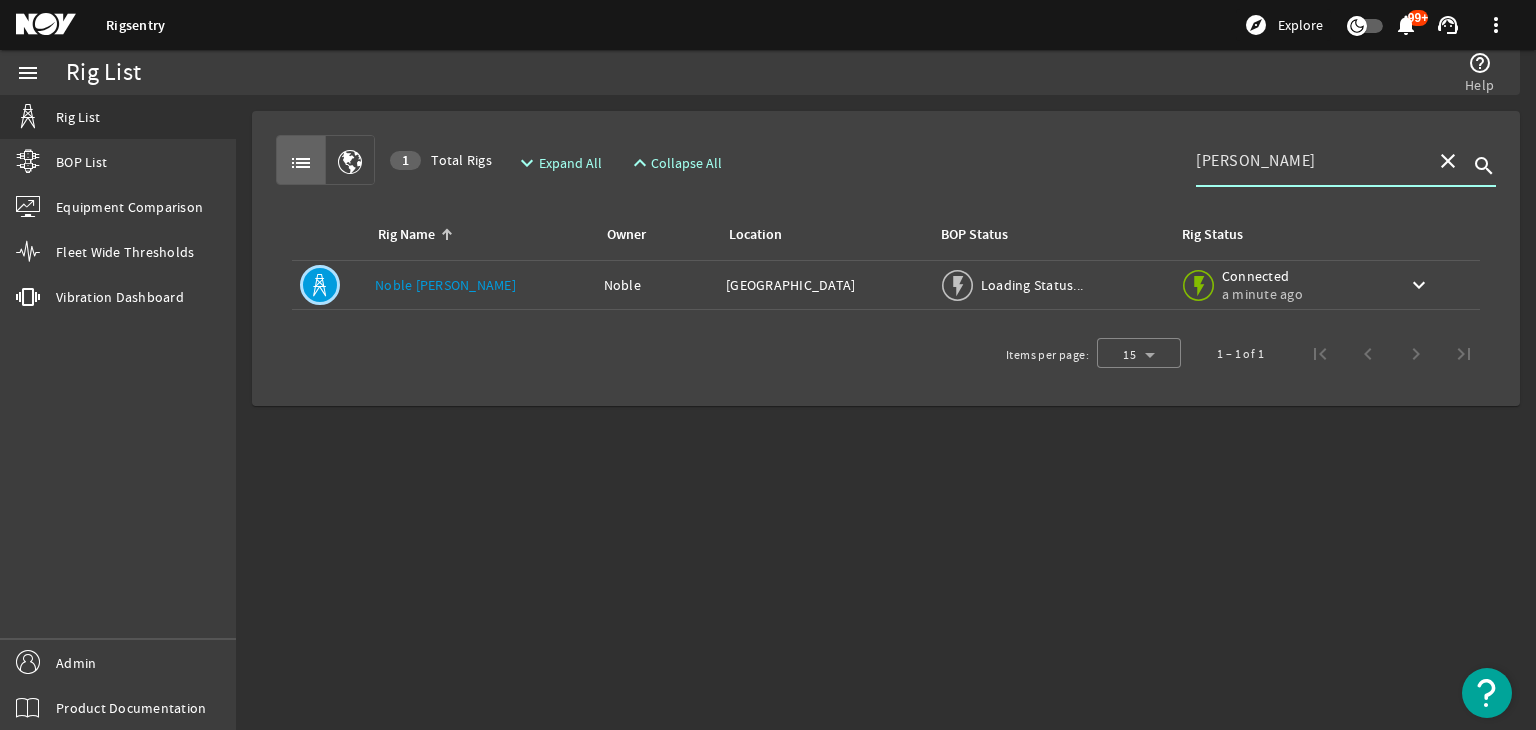 type on "[PERSON_NAME]" 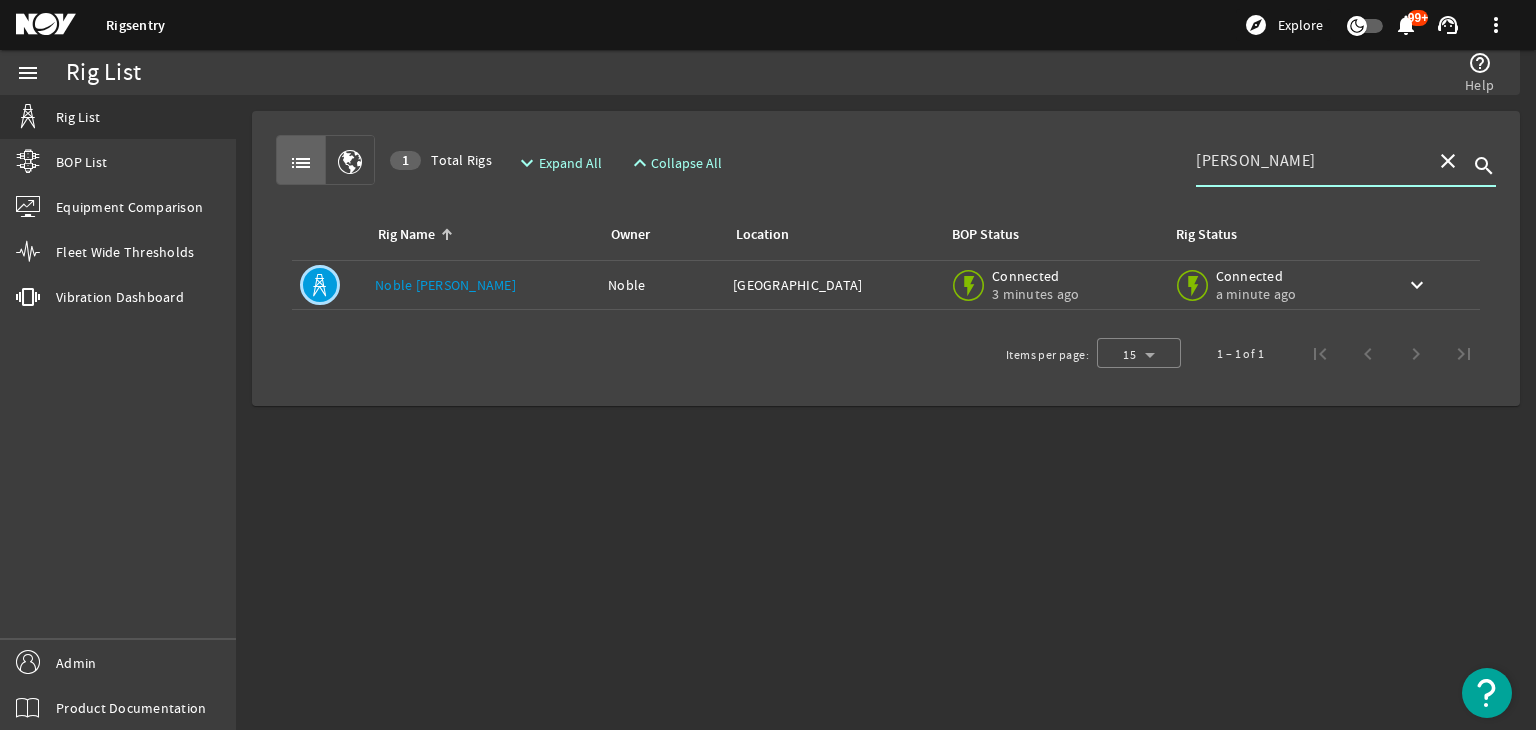 click on "Noble [PERSON_NAME]" 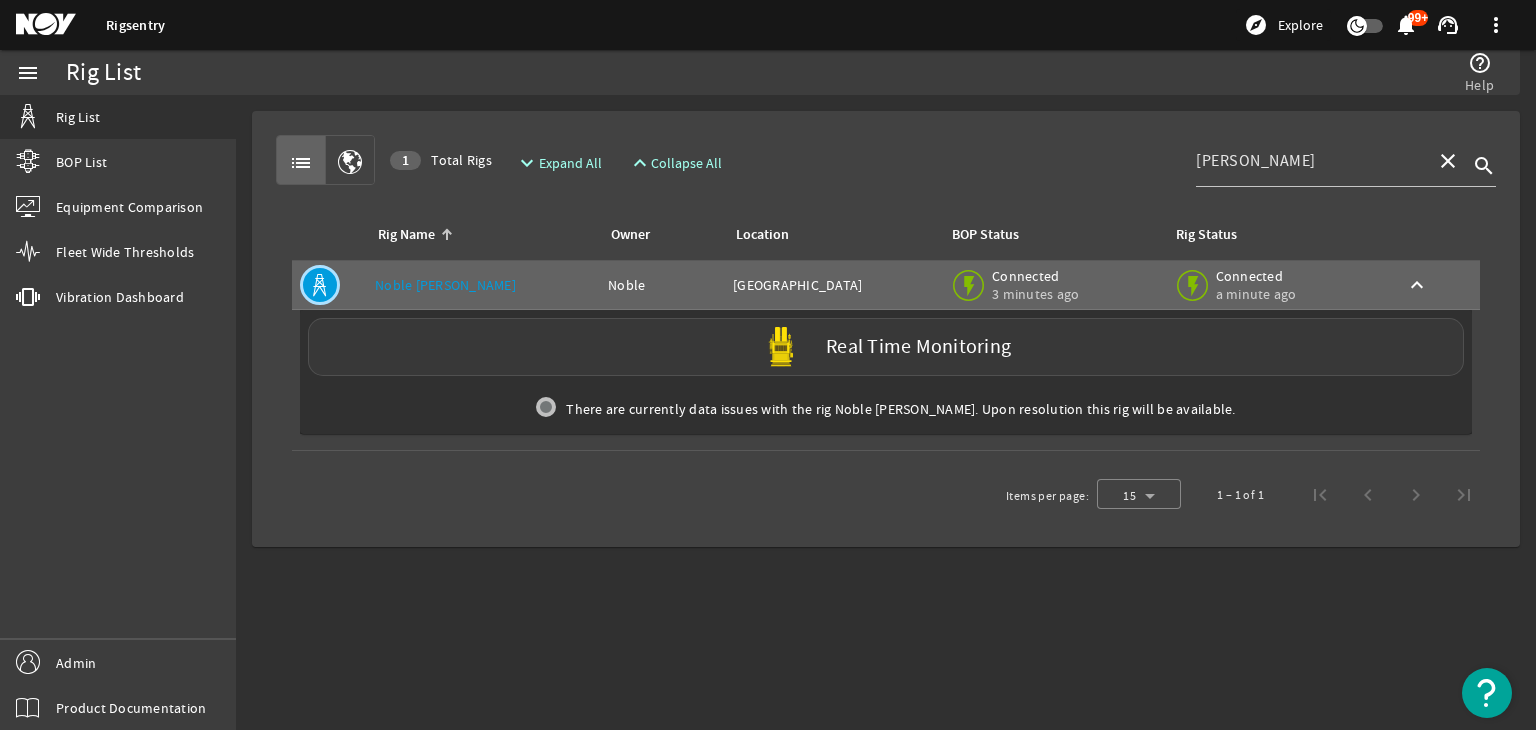 click on "Real Time Monitoring" 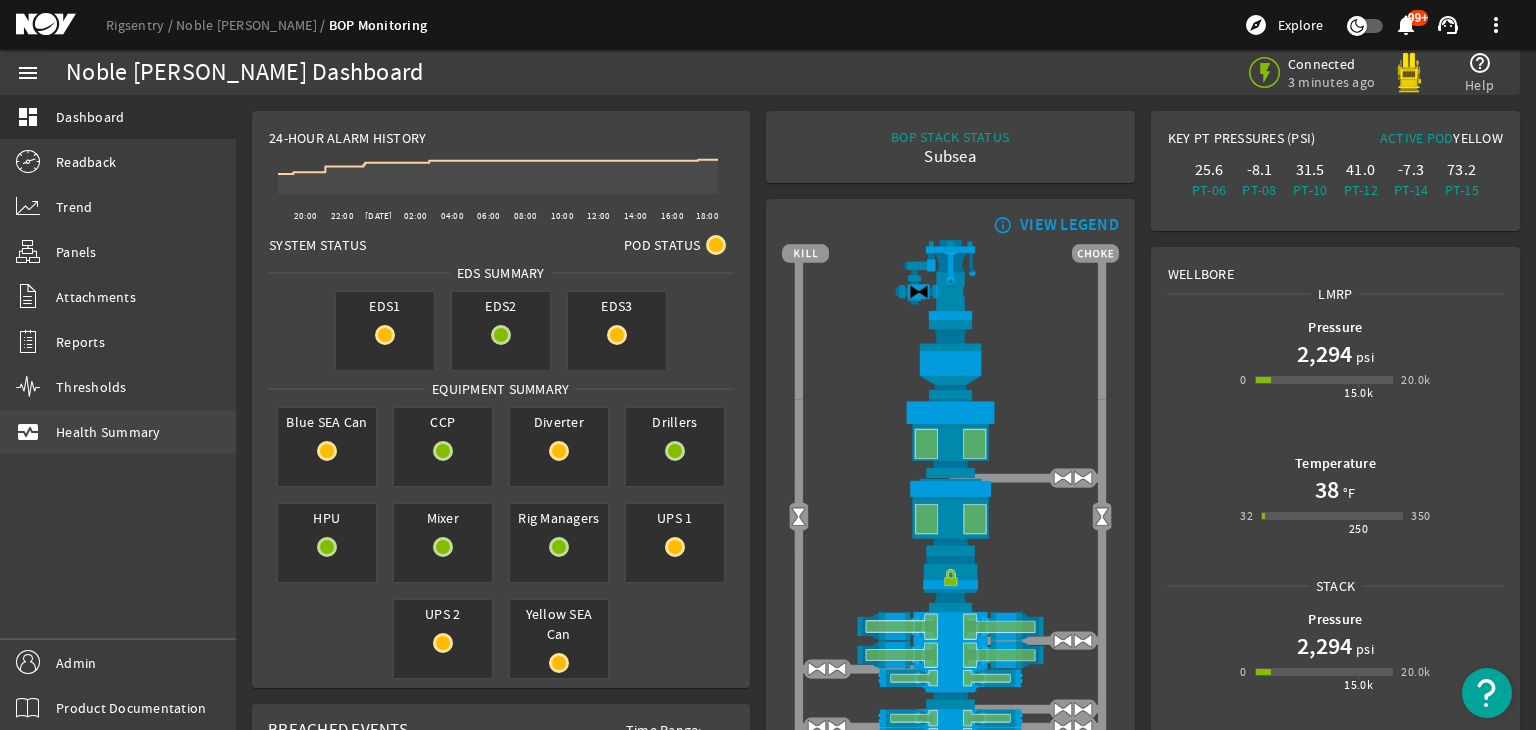 click on "Health Summary" 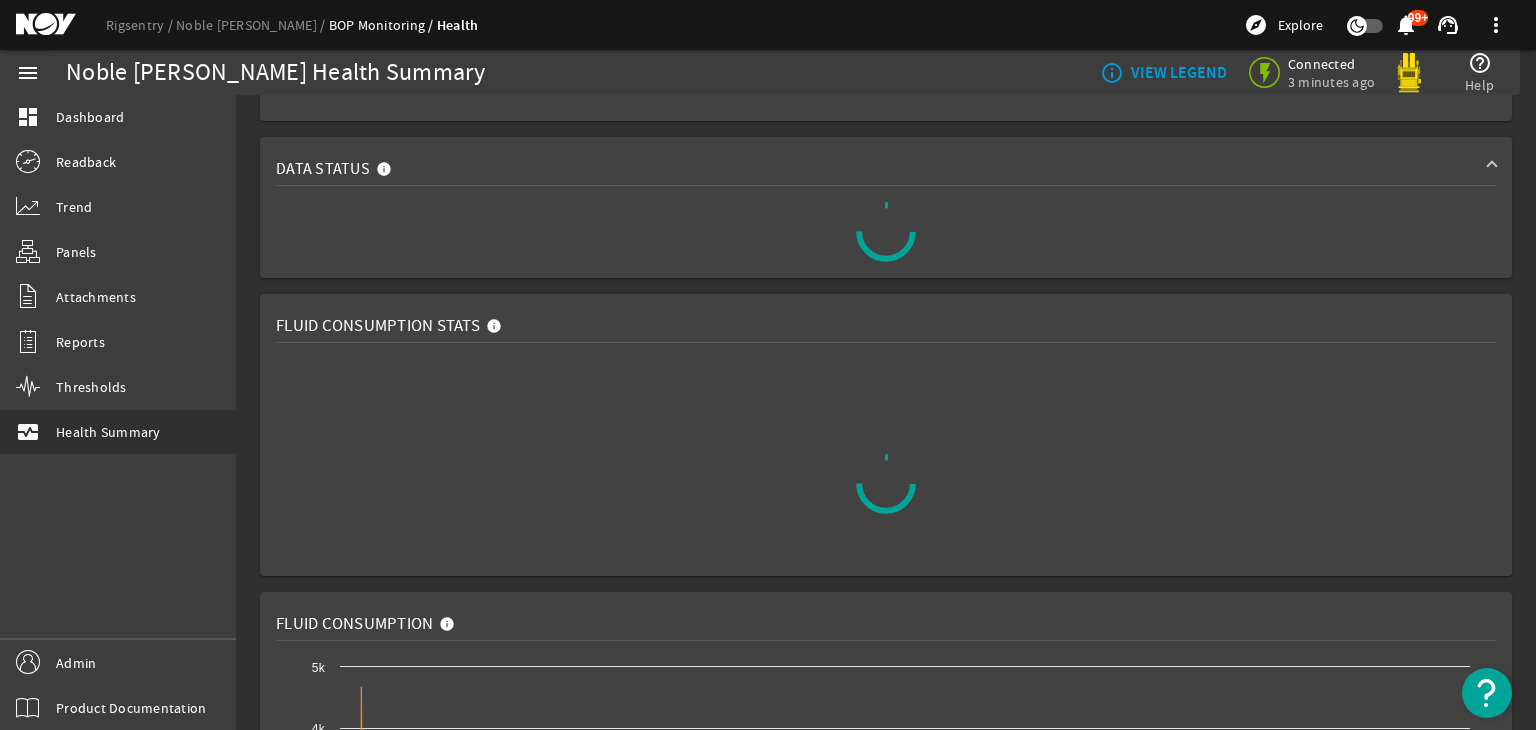 scroll, scrollTop: 183, scrollLeft: 0, axis: vertical 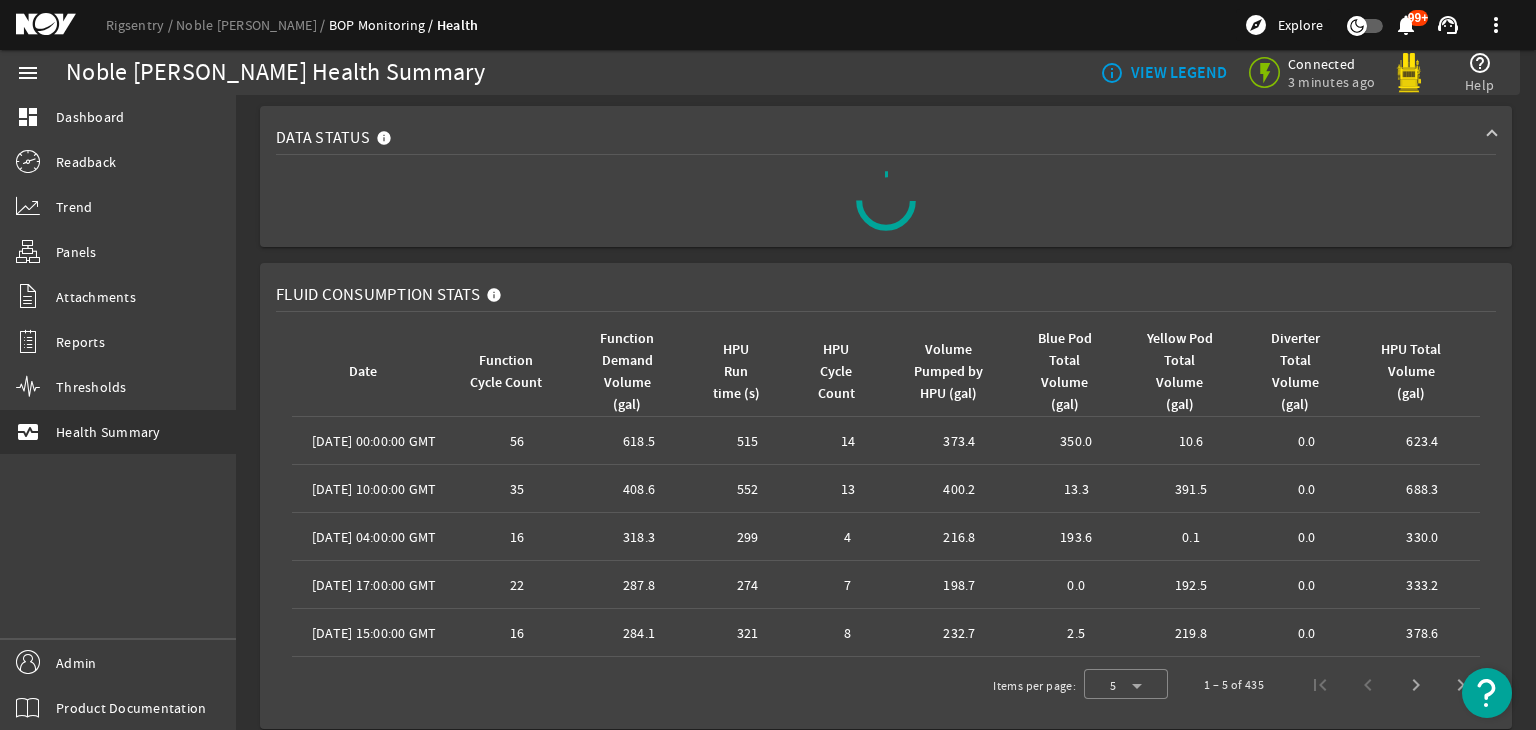 drag, startPoint x: 1516, startPoint y: 267, endPoint x: 1512, endPoint y: 293, distance: 26.305893 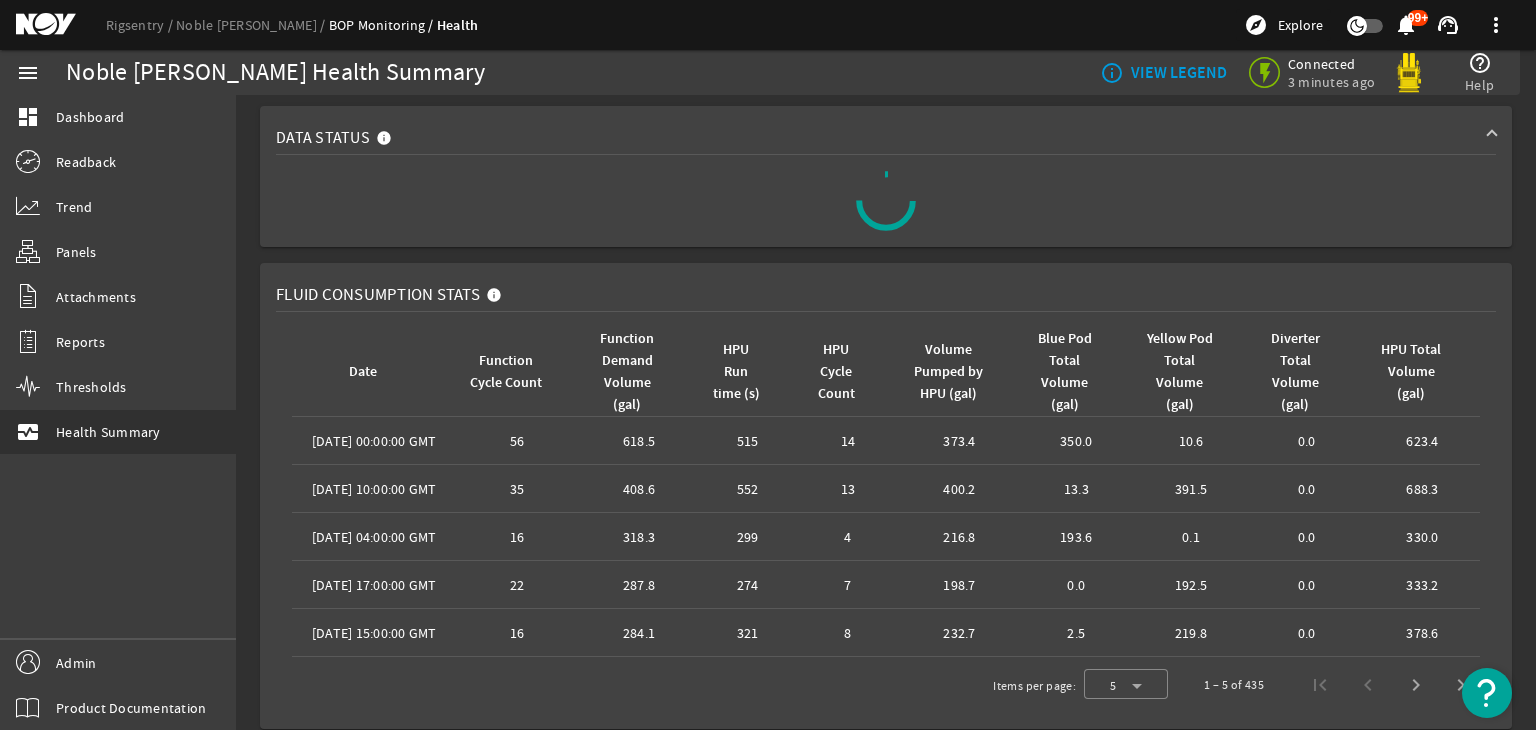 click on "Fluid Consumption Stats   Date   Function Cycle Count   Function Demand Volume (gal)   HPU Run time (s)   HPU Cycle Count   Volume Pumped by HPU (gal)   Blue Pod Total Volume (gal)   Yellow Pod Total Volume (gal)   Diverter Total Volume (gal)   HPU Total Volume (gal)  Date:   [DATE] 00:00:00 GMT  Function Cycle Count:   56  Function Demand Volume (gal):   618.5  HPU Run time (s):   515  HPU Cycle Count:   14  Volume Pumped by HPU (gal):   373.4  Blue Pod Total Volume (gal):   350.0  Yellow Pod Total Volume (gal):   10.6  Diverter Total Volume (gal):   0.0  HPU Total Volume (gal):   623.4  Date:   [DATE] 10:00:00 GMT  Function Cycle Count:   35  Function Demand Volume (gal):   408.6  HPU Run time (s):   552  HPU Cycle Count:   13  Volume Pumped by HPU (gal):   400.2  Blue Pod Total Volume (gal):   13.3  Yellow Pod Total Volume (gal):   391.5  Diverter Total Volume (gal):   0.0  HPU Total Volume (gal):   688.3  Date:   [DATE] 04:00:00 GMT  Function Cycle Count:   16  Function Demand Volume (gal):  5" 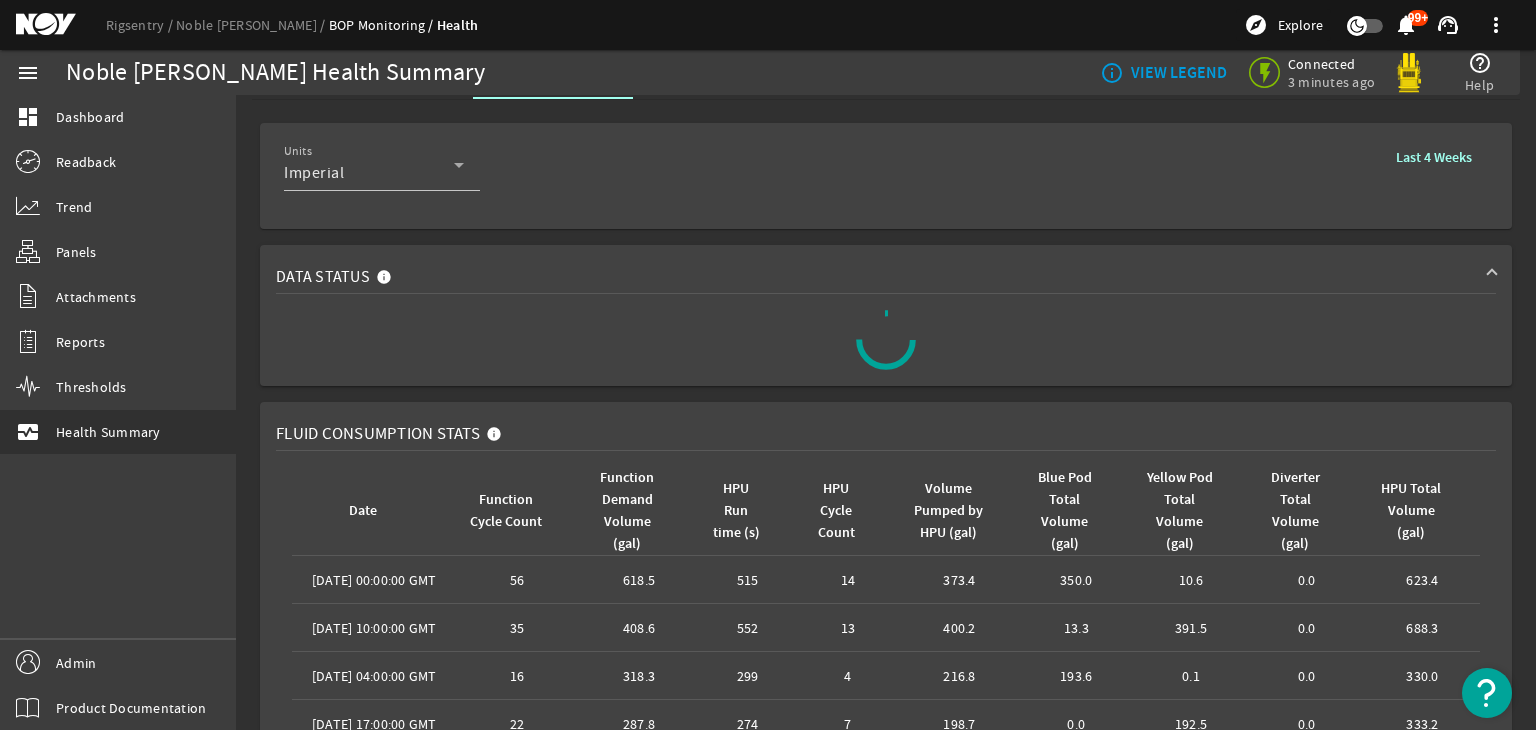 scroll, scrollTop: 0, scrollLeft: 0, axis: both 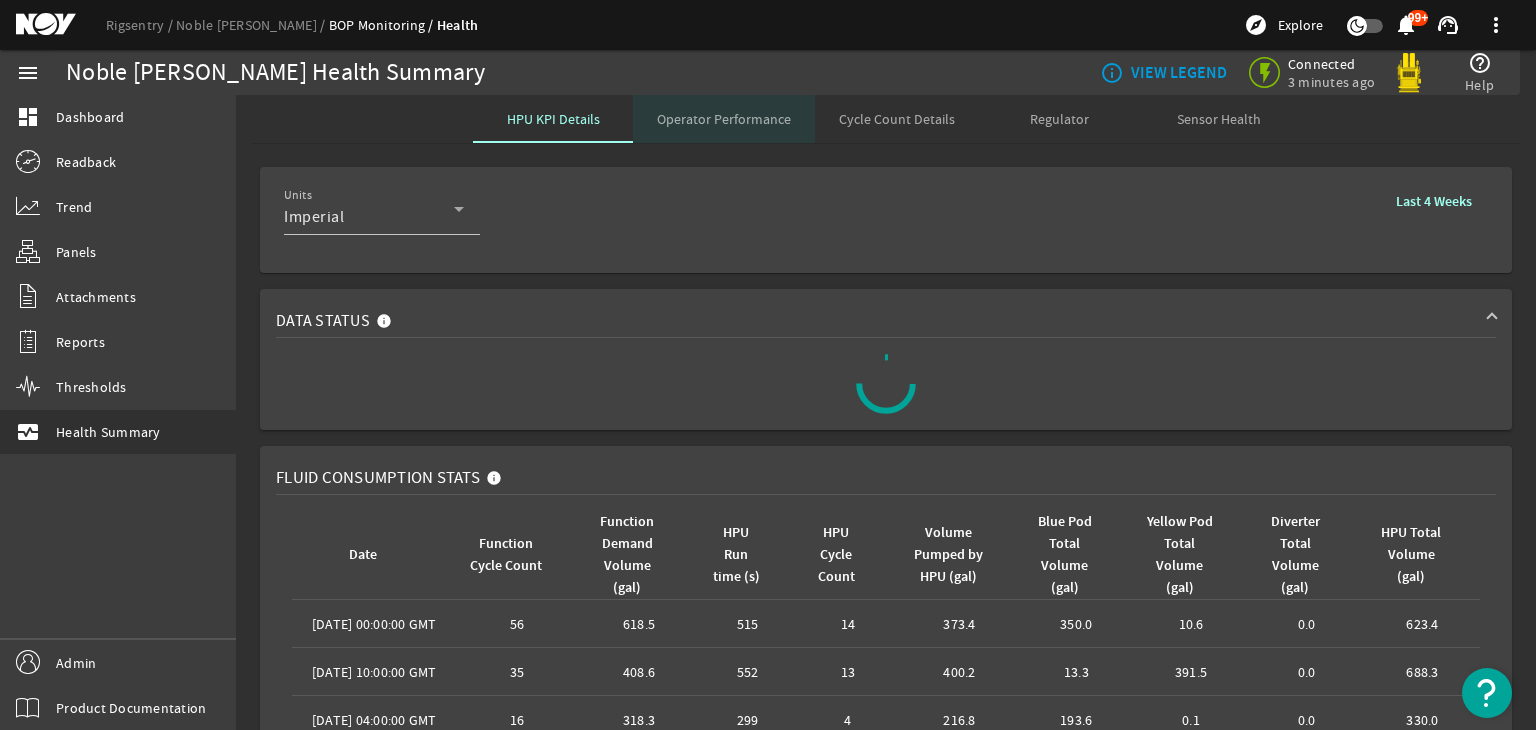 click on "Operator Performance" at bounding box center (724, 119) 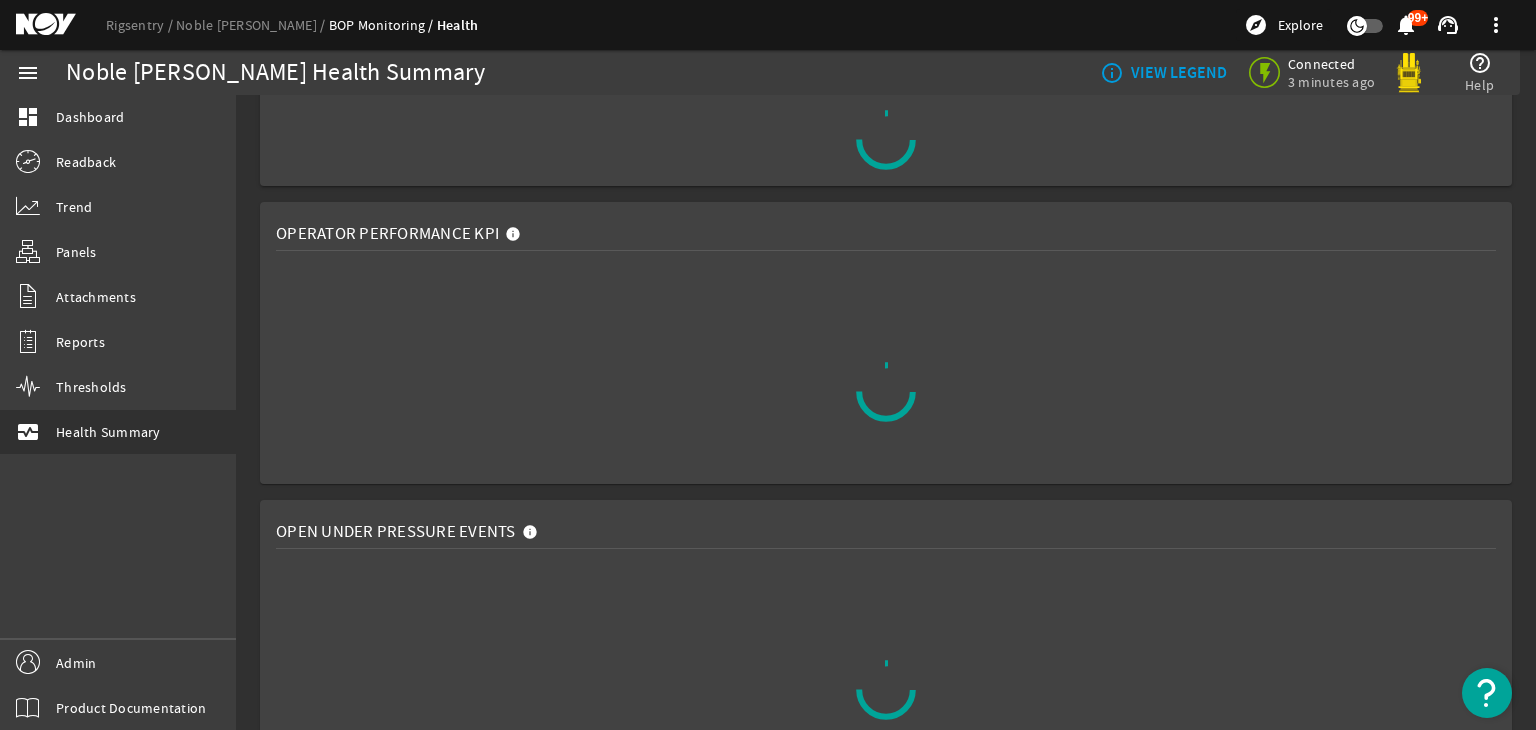 scroll, scrollTop: 252, scrollLeft: 0, axis: vertical 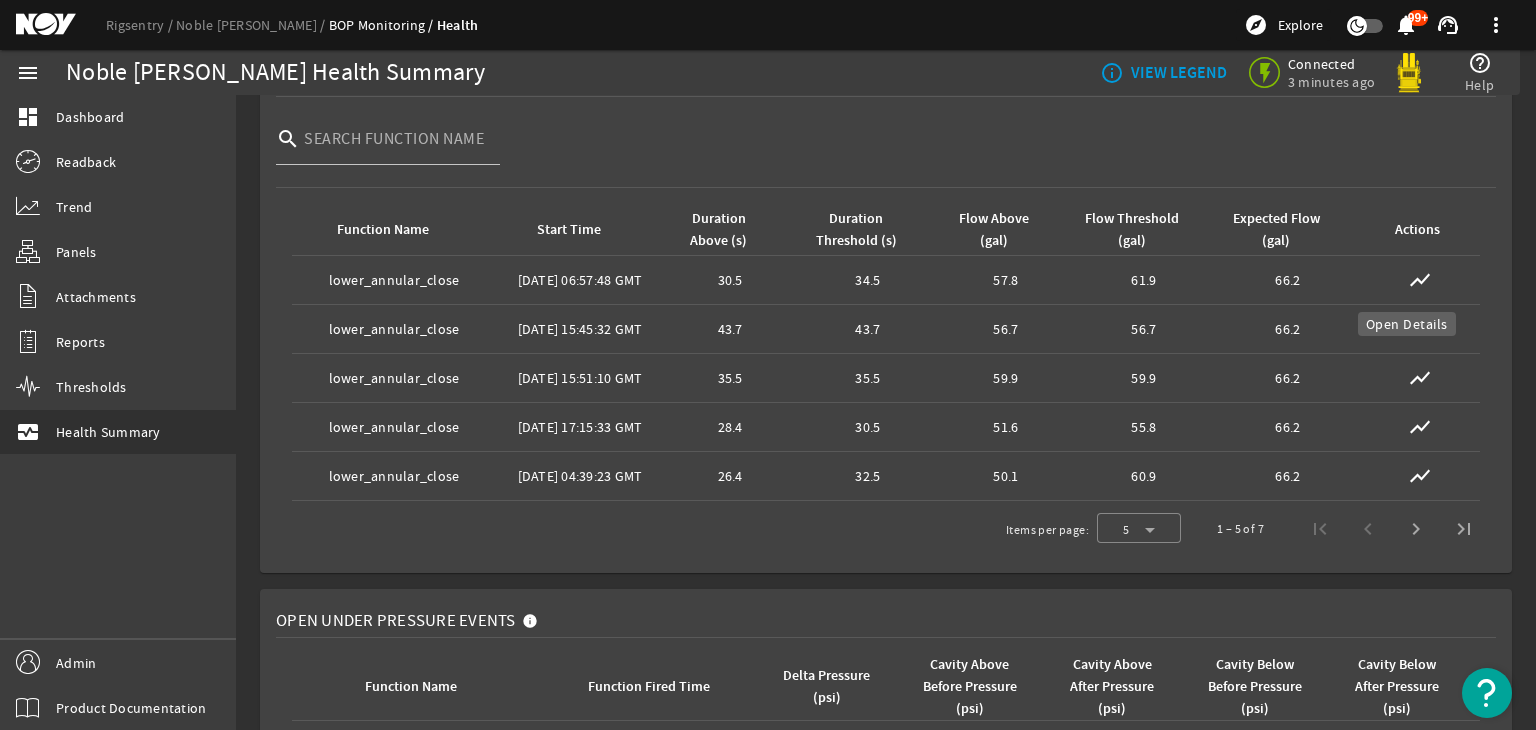 click on "show_chart" 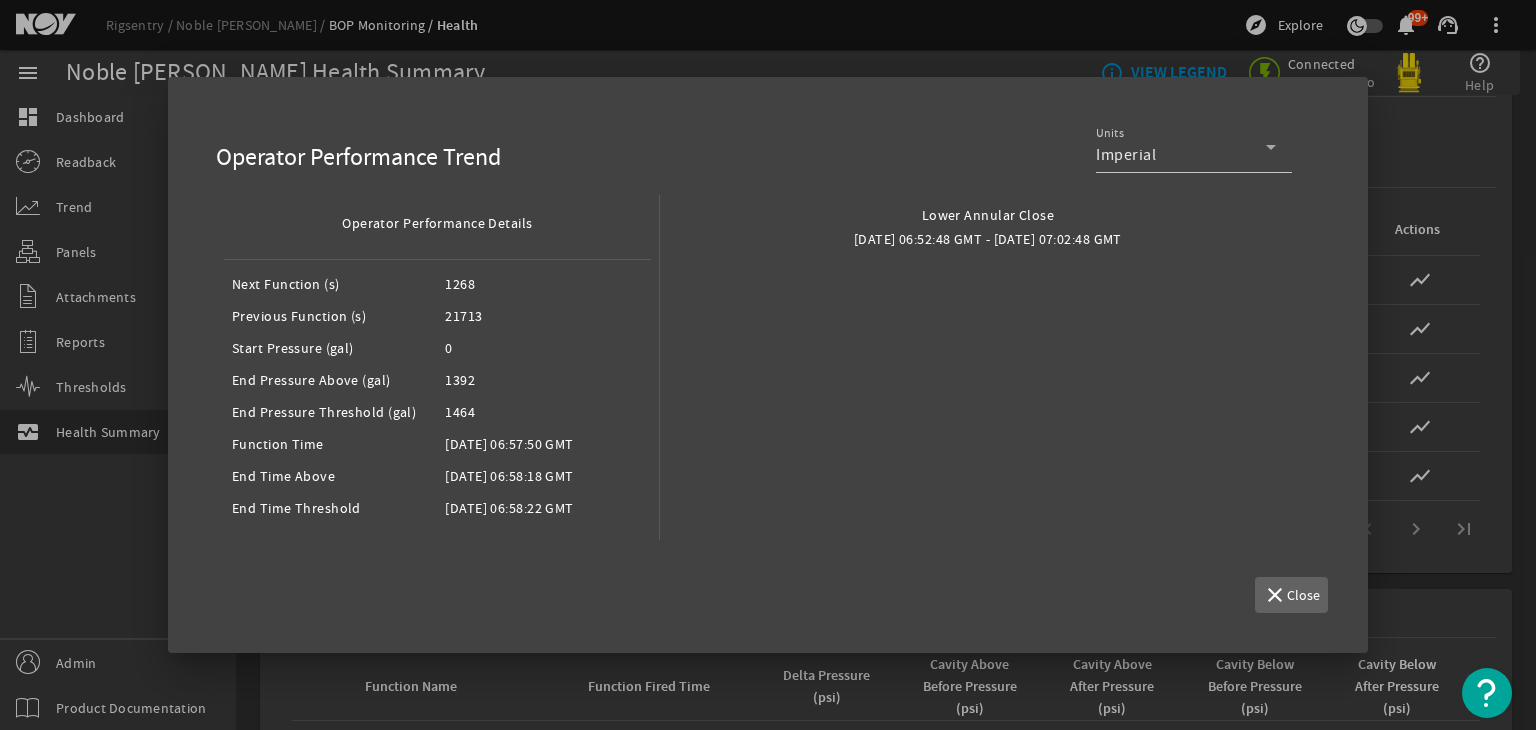 click on "Close" 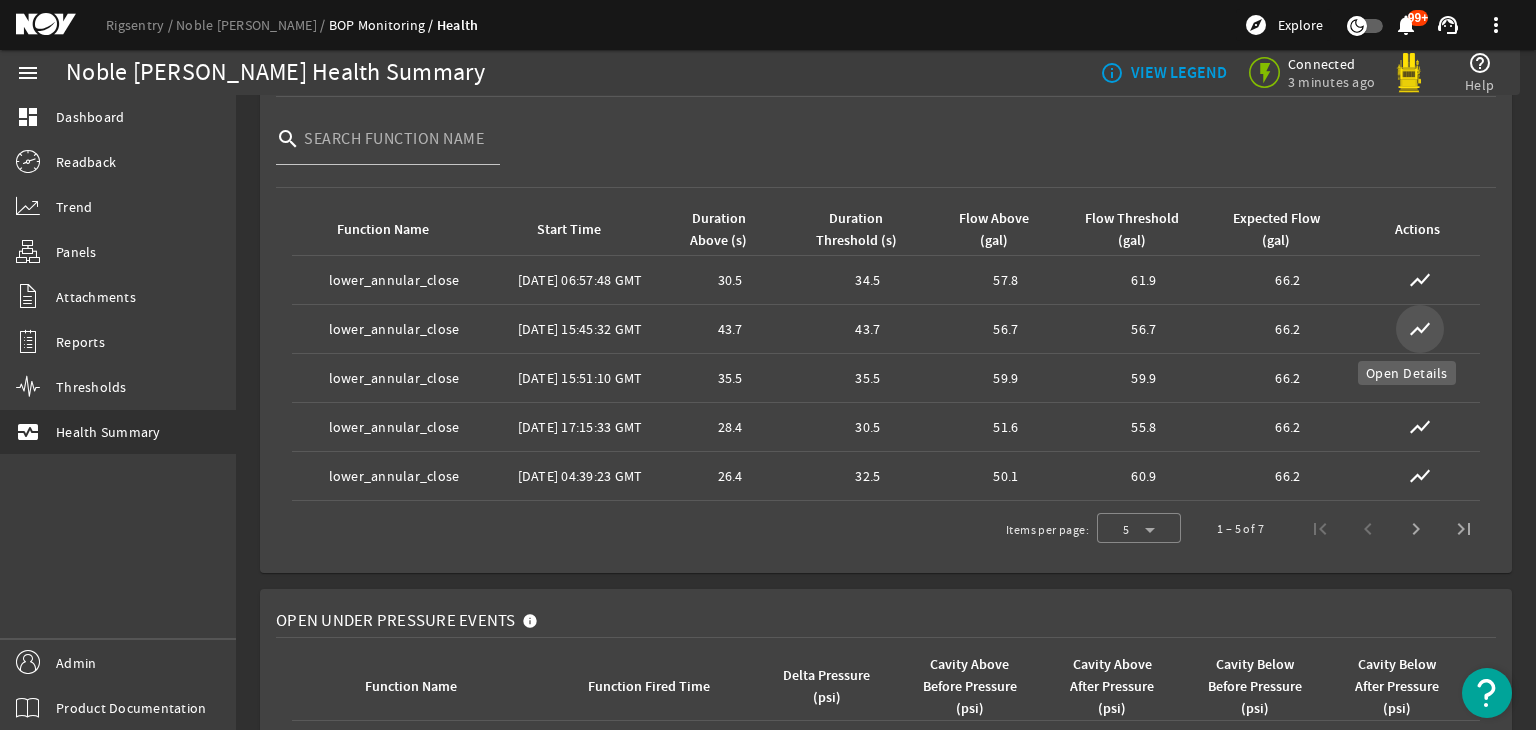 click on "show_chart" 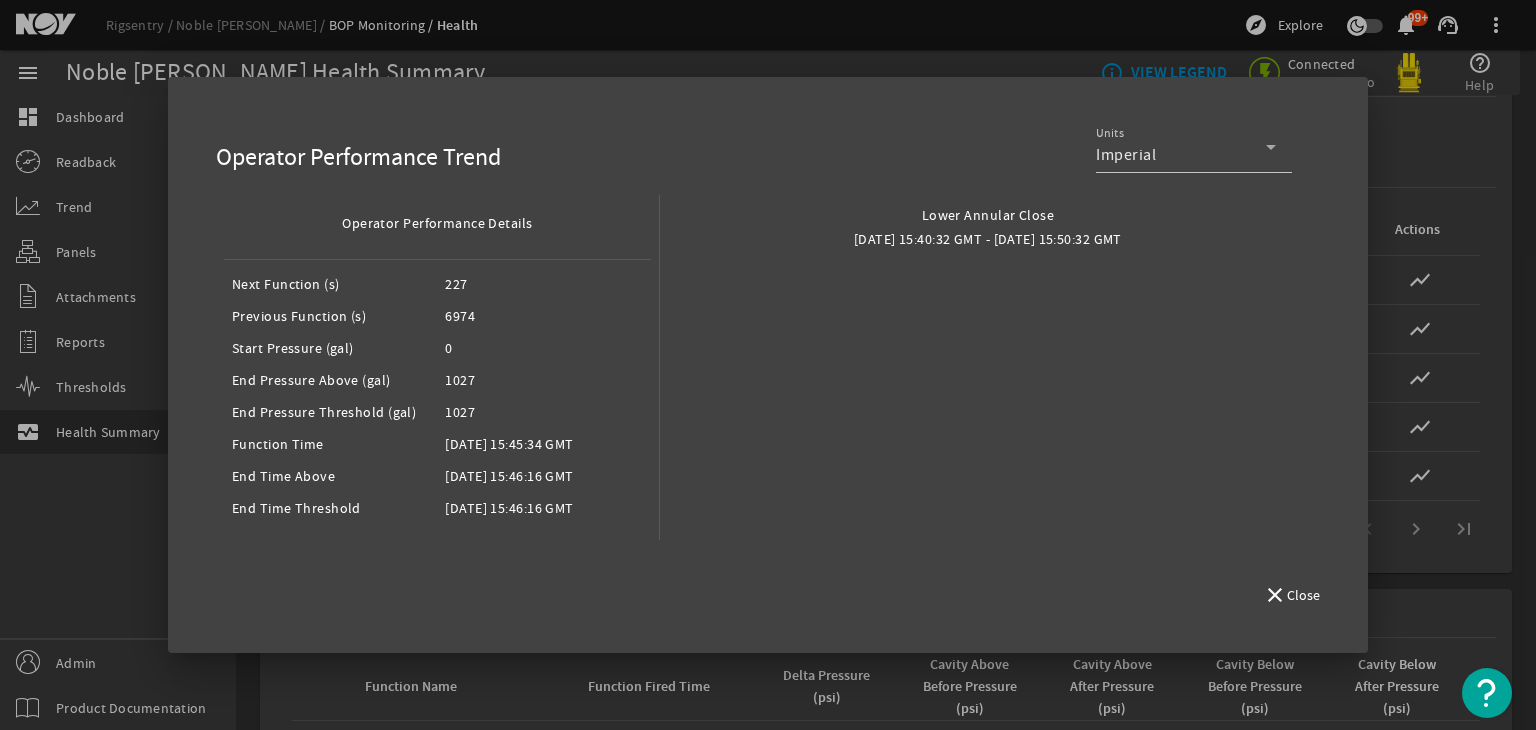 click at bounding box center (768, 365) 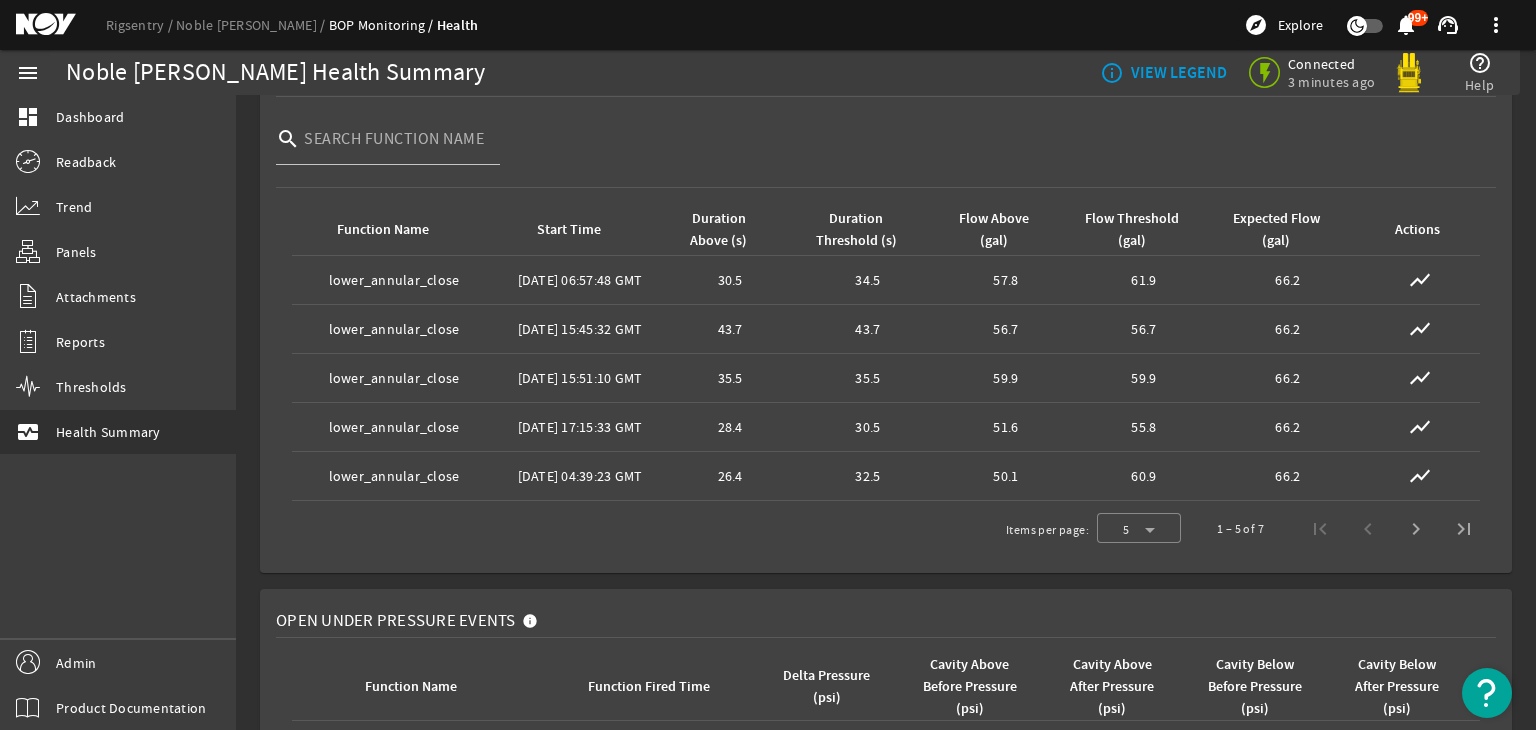 scroll, scrollTop: 0, scrollLeft: 0, axis: both 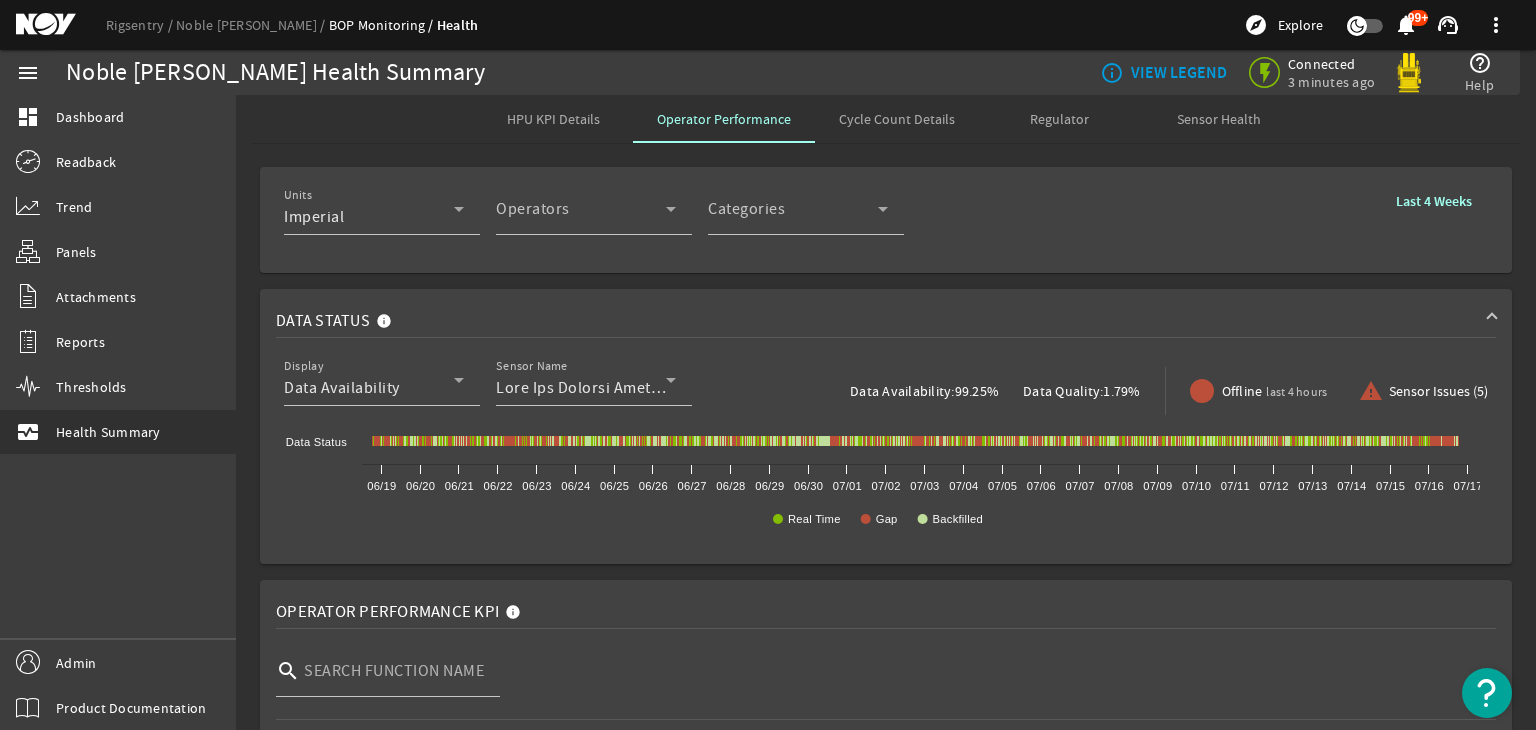 click on "Sensor Health" at bounding box center [1219, 119] 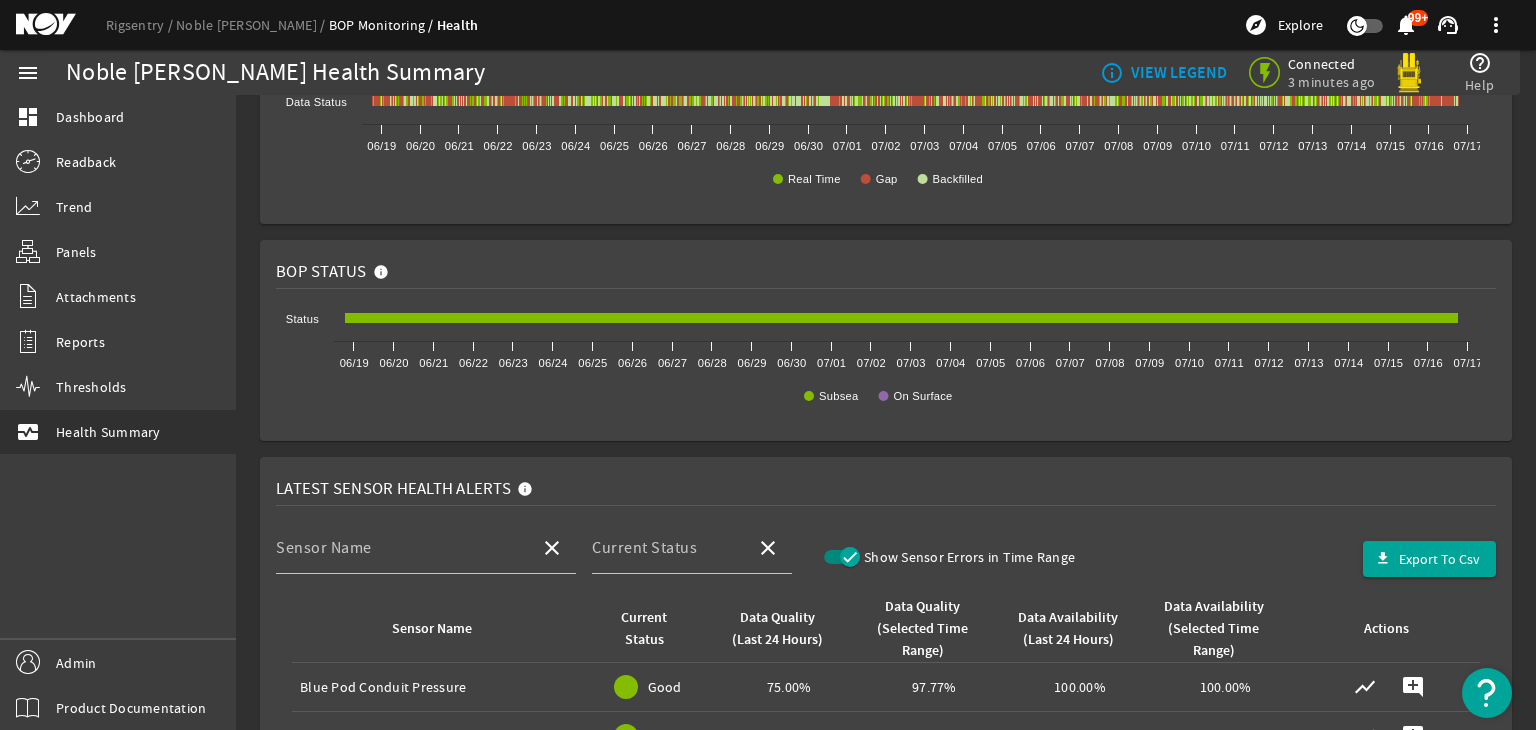 scroll, scrollTop: 288, scrollLeft: 0, axis: vertical 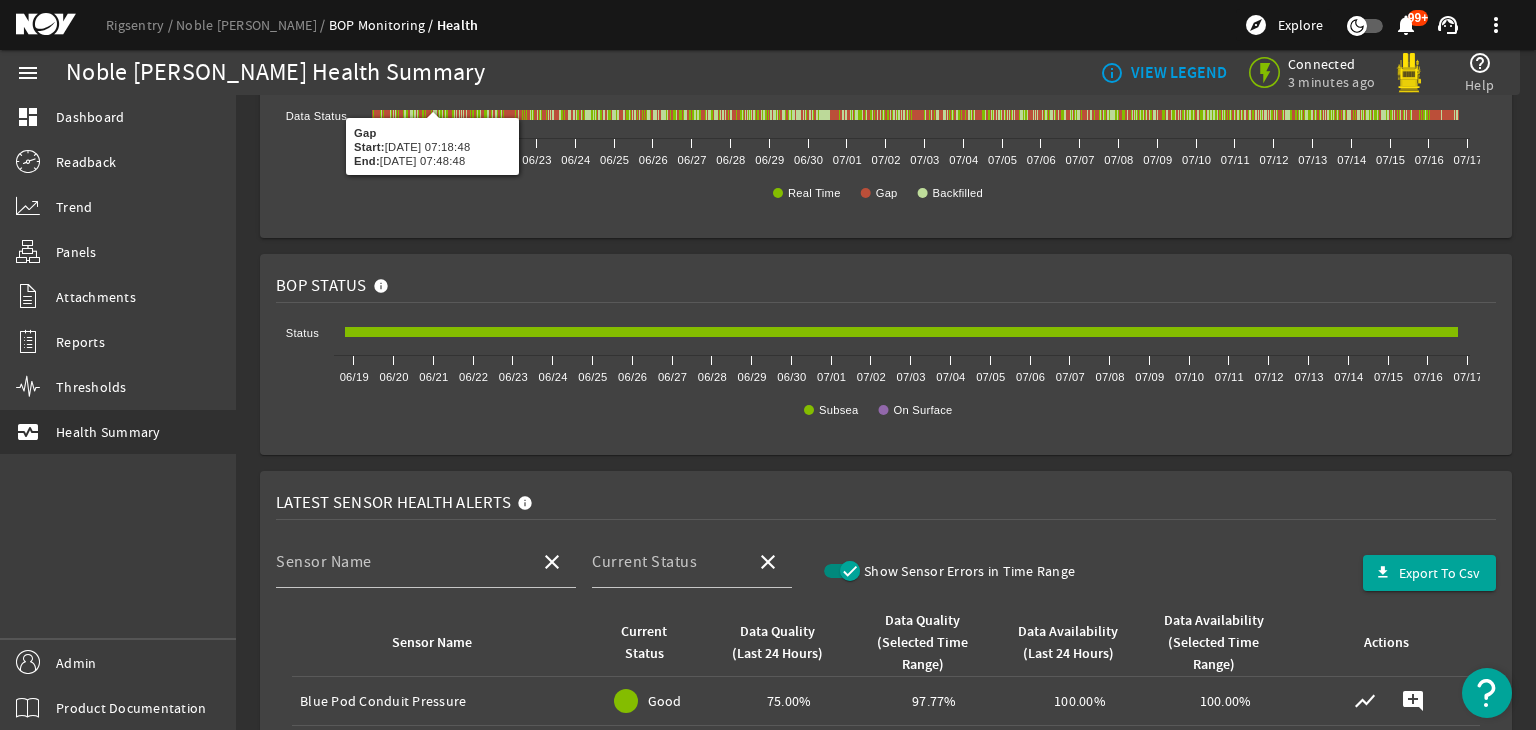 drag, startPoint x: 68, startPoint y: 65, endPoint x: 429, endPoint y: 79, distance: 361.27136 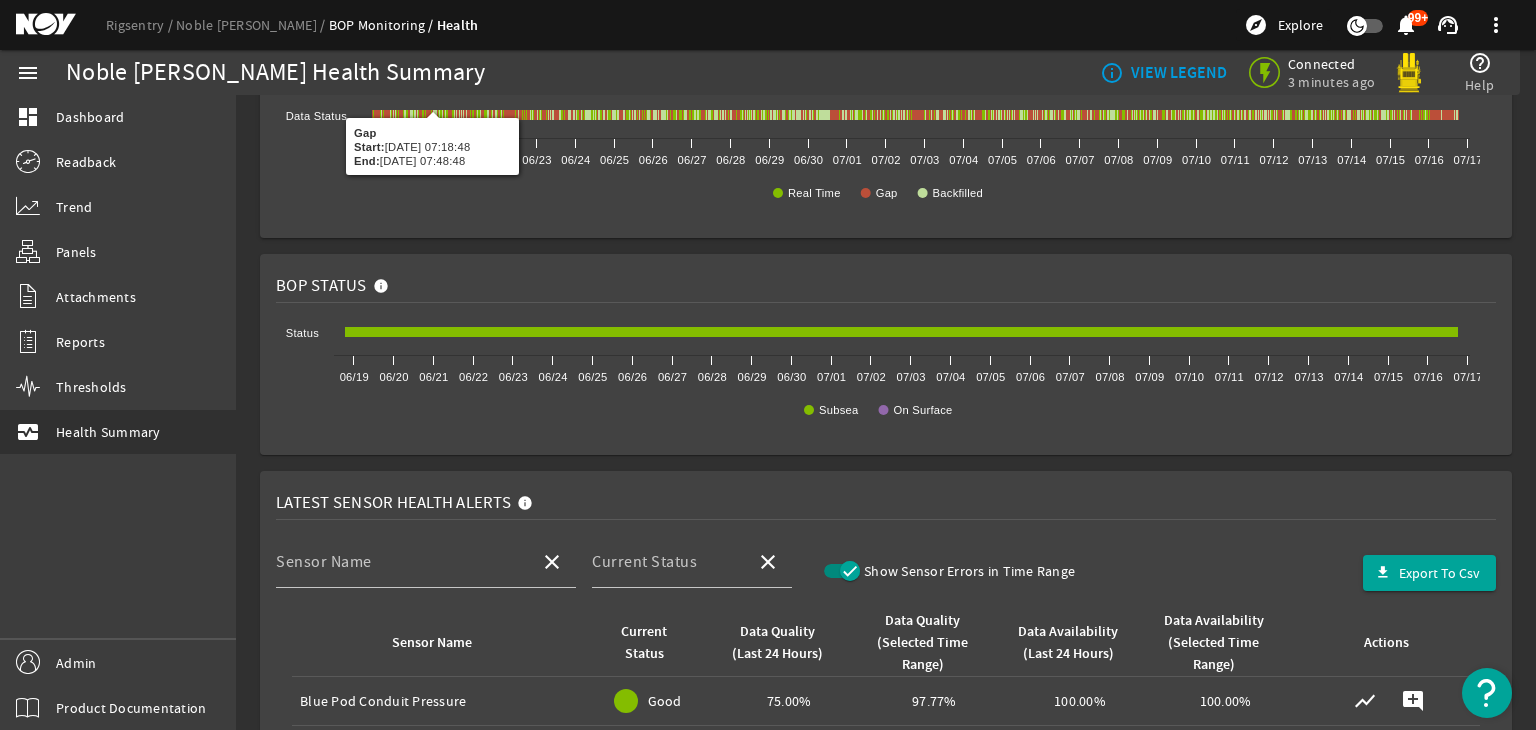 click on "Noble [PERSON_NAME] Health Summary" 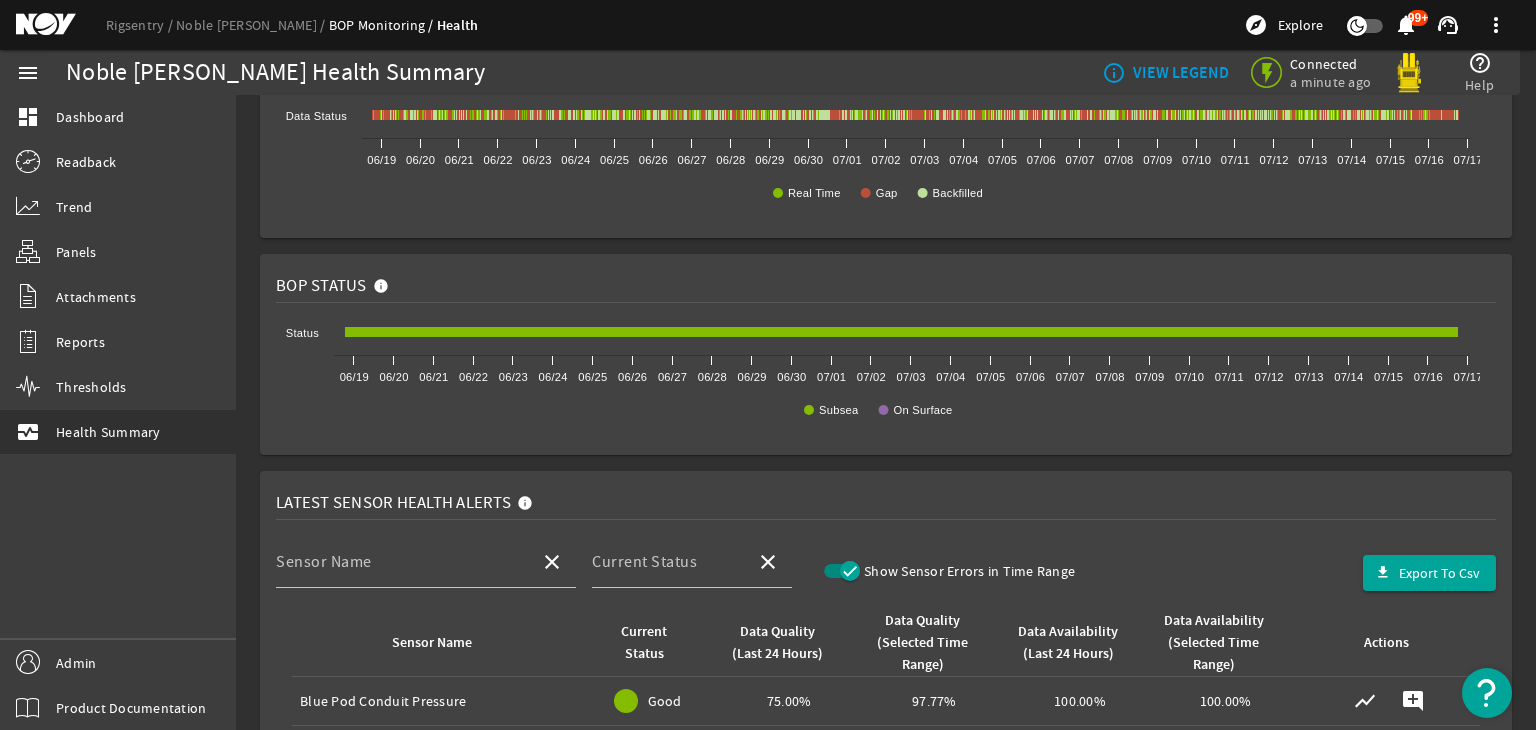 click on "BOP Status  Created with Highcharts 11.1.0 Subsea On Surface 06/19 06/20 06/21 06/22 06/23 06/24 06/25 06/26 06/27 06/28 06/29 06/30 07/01 07/02 07/03 07/04 07/05 07/06 07/07 07/08 07/09 07/10 07/11 07/12 07/13 07/14 07/15 07/16 07/17 Status Subsea ​ Start:  [DATE] 18:30:00 ​ End:  [DATE] 18:24:22" 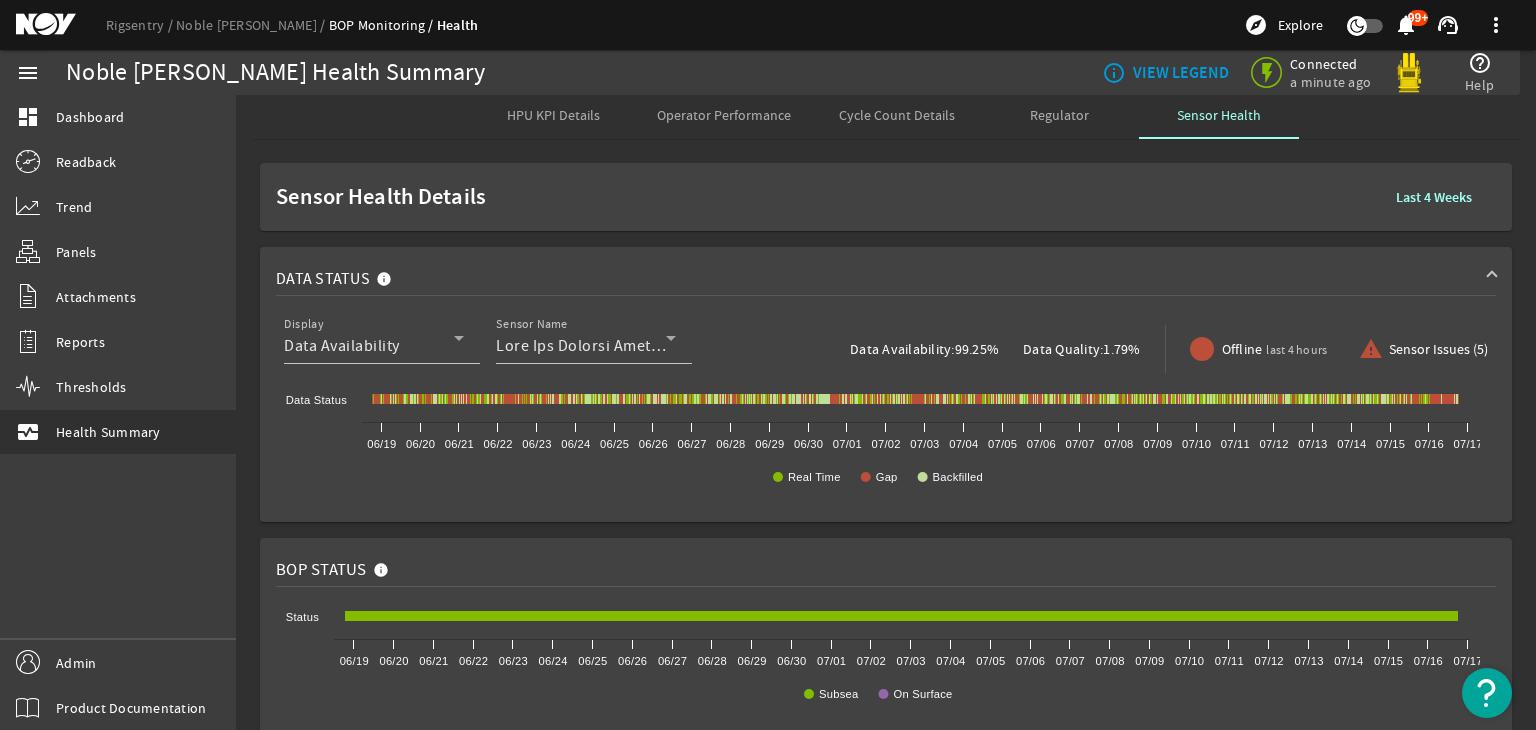 scroll, scrollTop: 0, scrollLeft: 0, axis: both 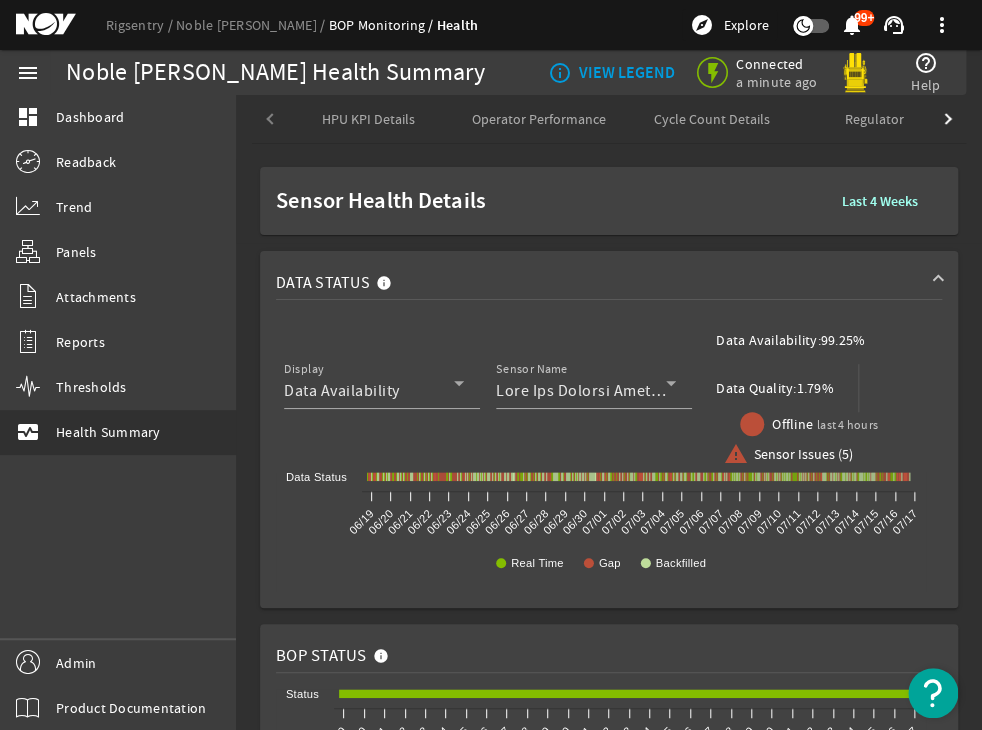 click on "HPU KPI Details Operator Performance Cycle Count Details Regulator Sensor Health Sensor Health Details Last 4 Weeks  Data Status  Display Data Availability Sensor Name Data Availability:  99.25% Data Quality:  1.79% Offline last 4 hours warning Sensor Issues (5) Created with Highcharts 11.1.0 Real Time Gap Backfilled 06/19 06/20 06/21 06/22 06/23 06/24 06/25 06/26 06/27 06/28 06/29 06/30 07/01 07/02 07/03 07/04 07/05 07/06 07/07 07/08 07/09 07/10 07/11 07/12 07/13 07/14 07/15 07/16 07/17 Data Status Backfilled ​ Start:  [DATE] 05:48:47 ​ End:  [DATE] 06:18:47 BOP Status  Created with Highcharts 11.1.0 Subsea On Surface 06/19 06/20 06/21 06/22 06/23 06/24 06/25 06/26 06/27 06/28 06/29 06/30 07/01 07/02 07/03 07/04 07/05 07/06 07/07 07/08 07/09 07/10 07/11 07/12 07/13 07/14 07/15 07/16 07/17 Status Subsea ​ Start:  [DATE] 18:30:00 ​ End:  [DATE] 18:24:22 Latest Sensor Health Alerts  Sensor Name close Current Status close  Show Sensor Errors in Time Range file_download Good 10" 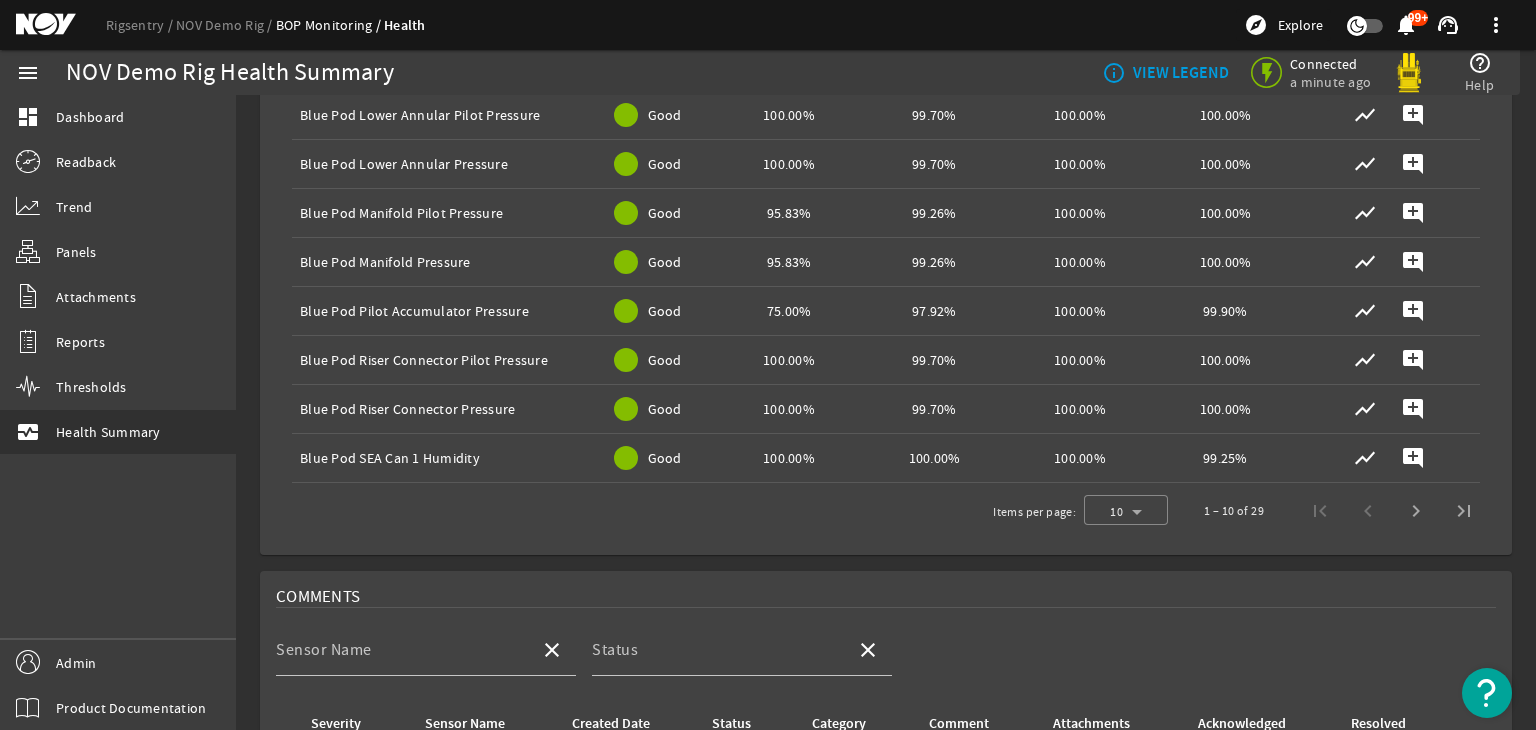 scroll, scrollTop: 974, scrollLeft: 0, axis: vertical 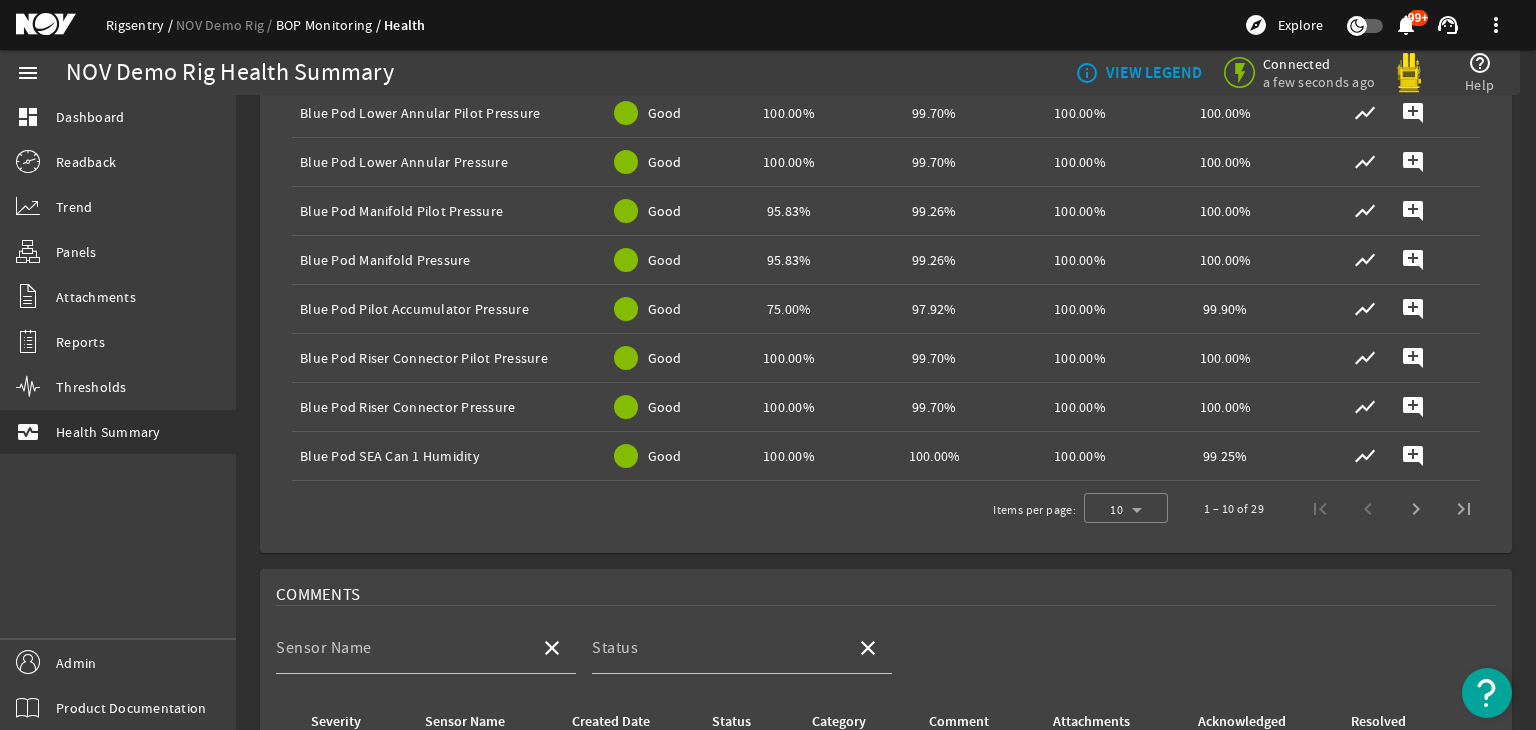 click on "Rigsentry" 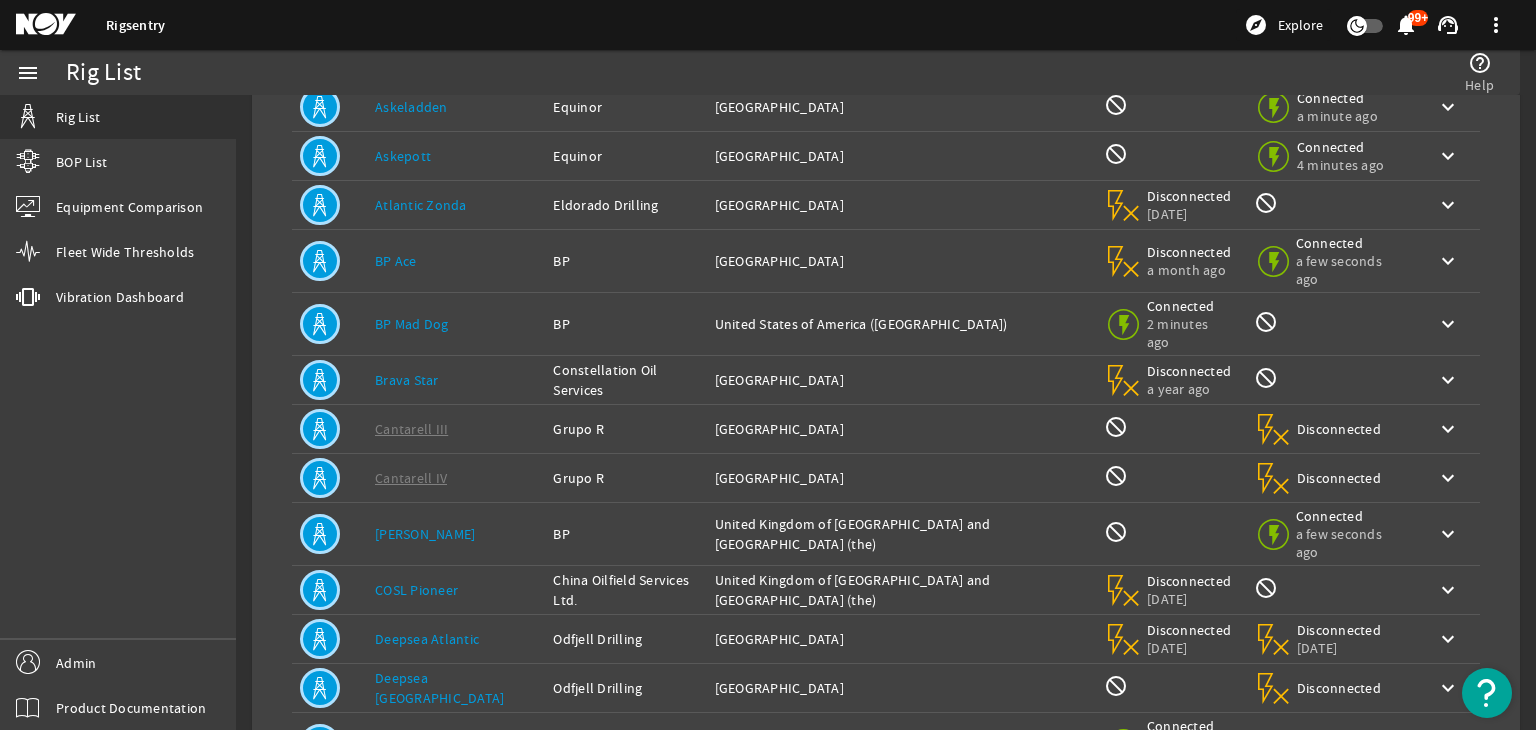 scroll, scrollTop: 249, scrollLeft: 0, axis: vertical 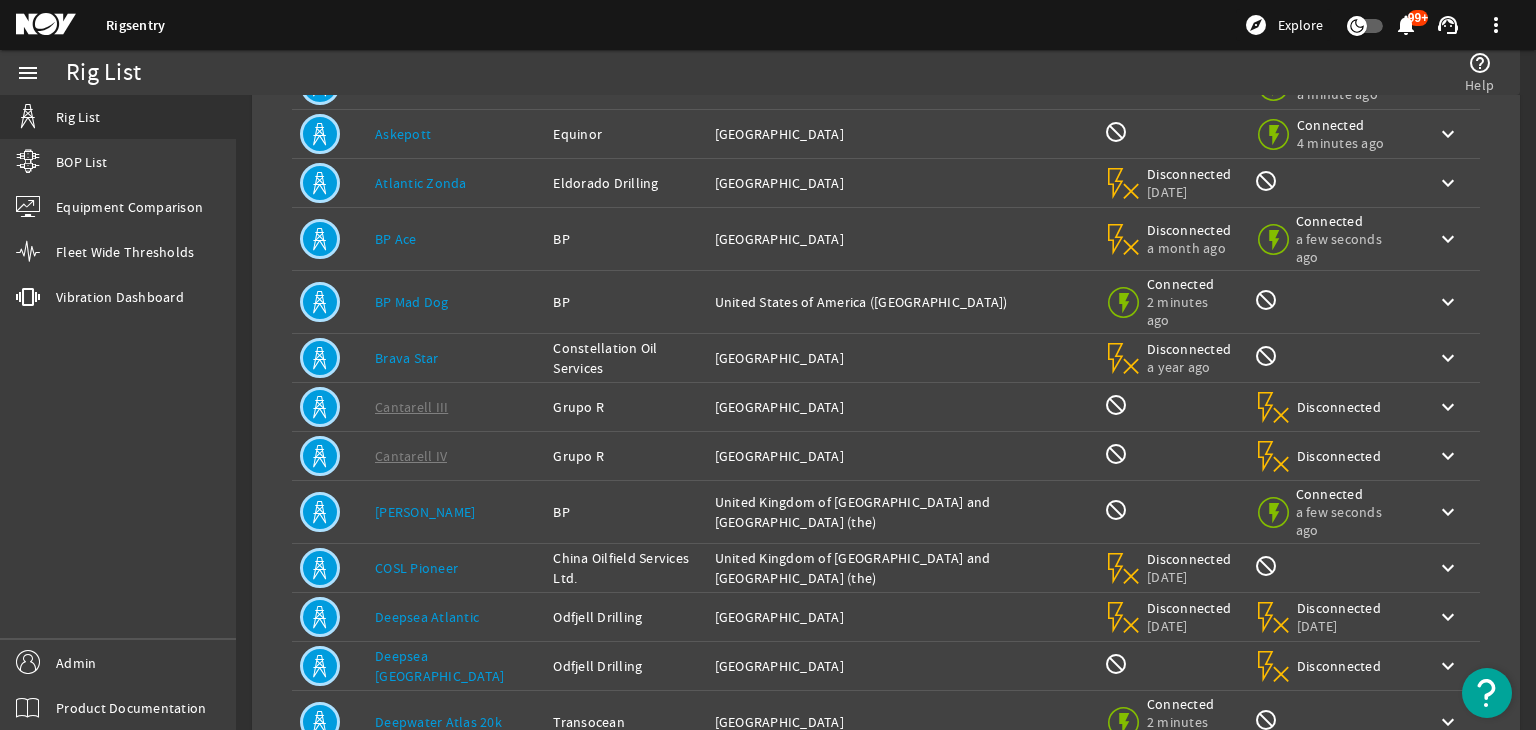 click on "menu  Rig List  BOP List  Equipment Comparison  Fleet Wide Thresholds vibration  Vibration Dashboard  Admin  Product Documentation" 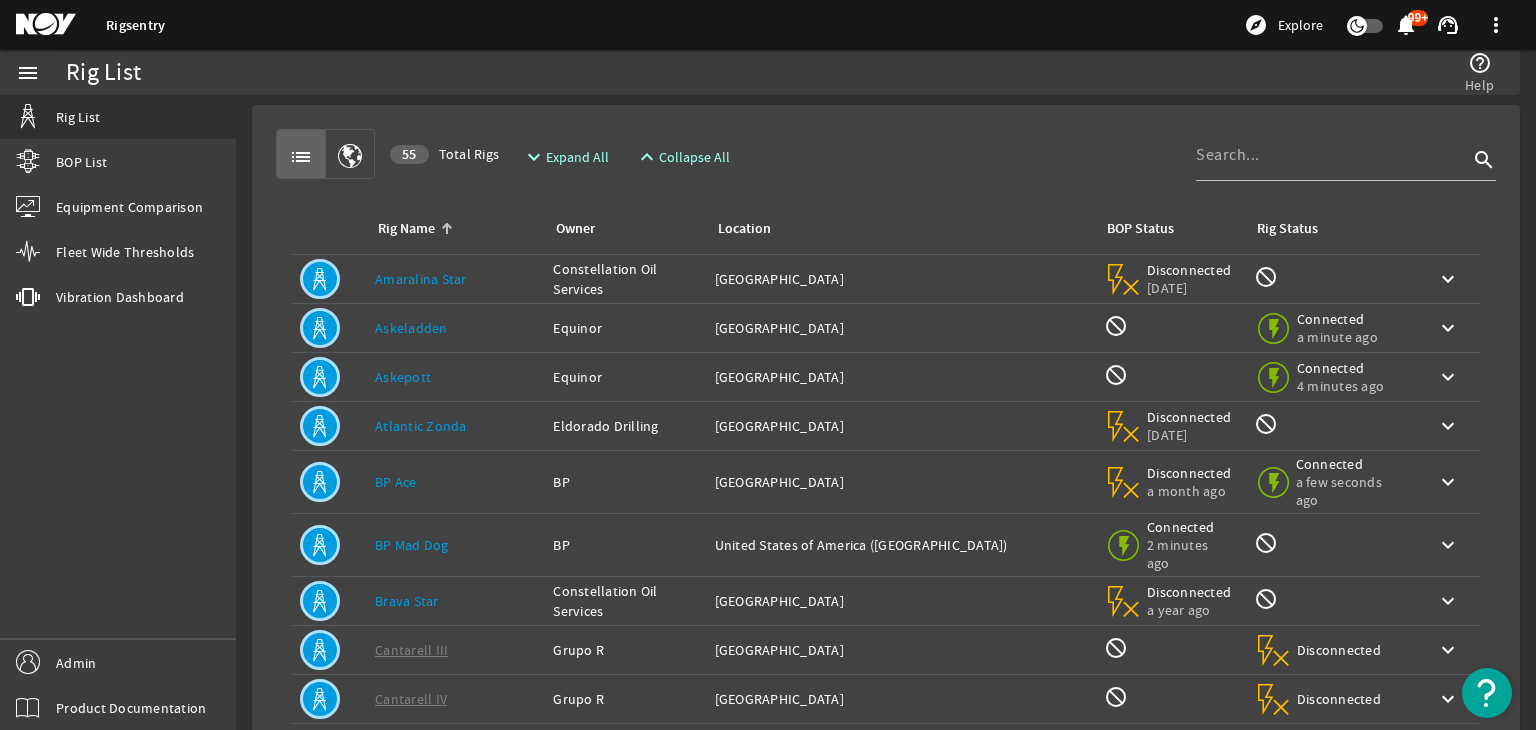 scroll, scrollTop: 0, scrollLeft: 0, axis: both 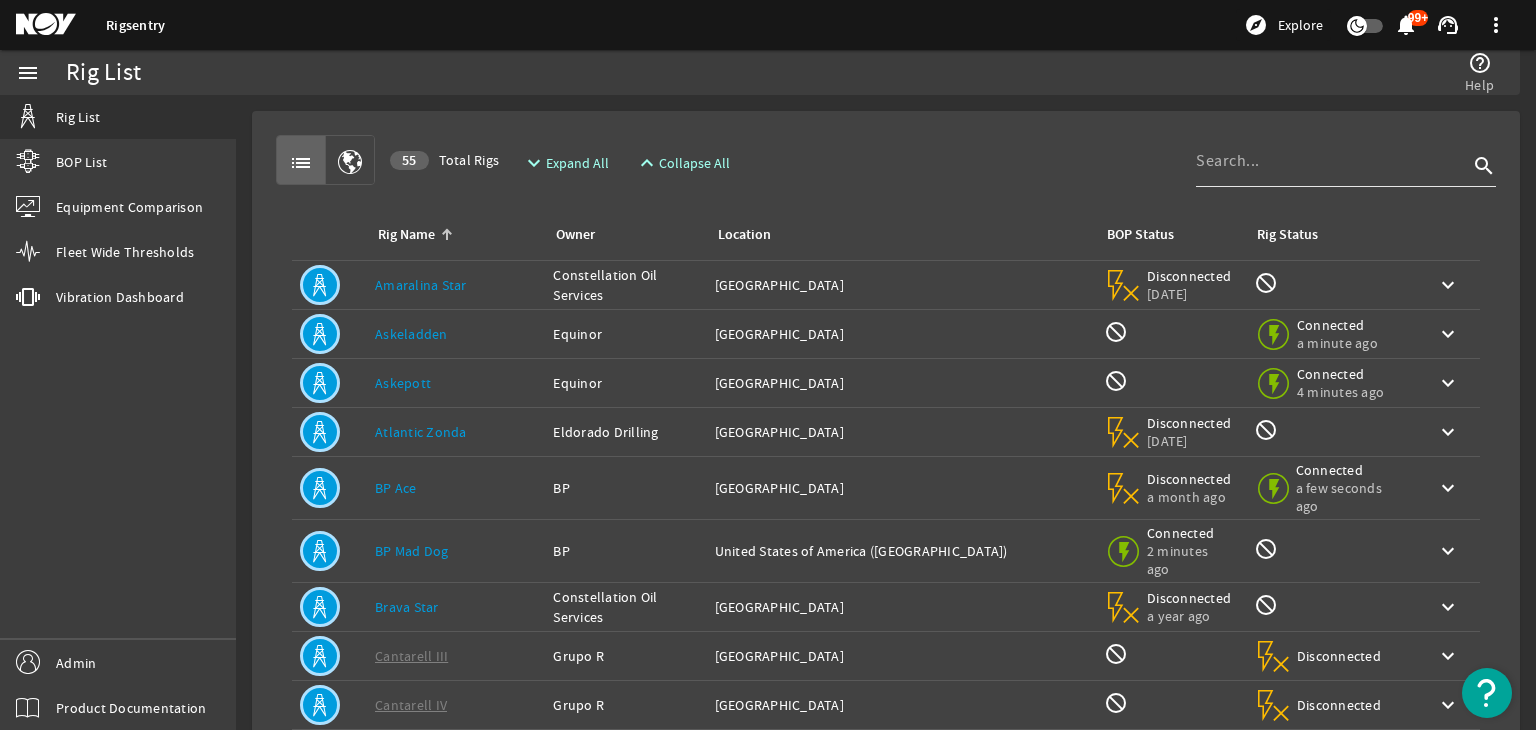 click at bounding box center (1332, 161) 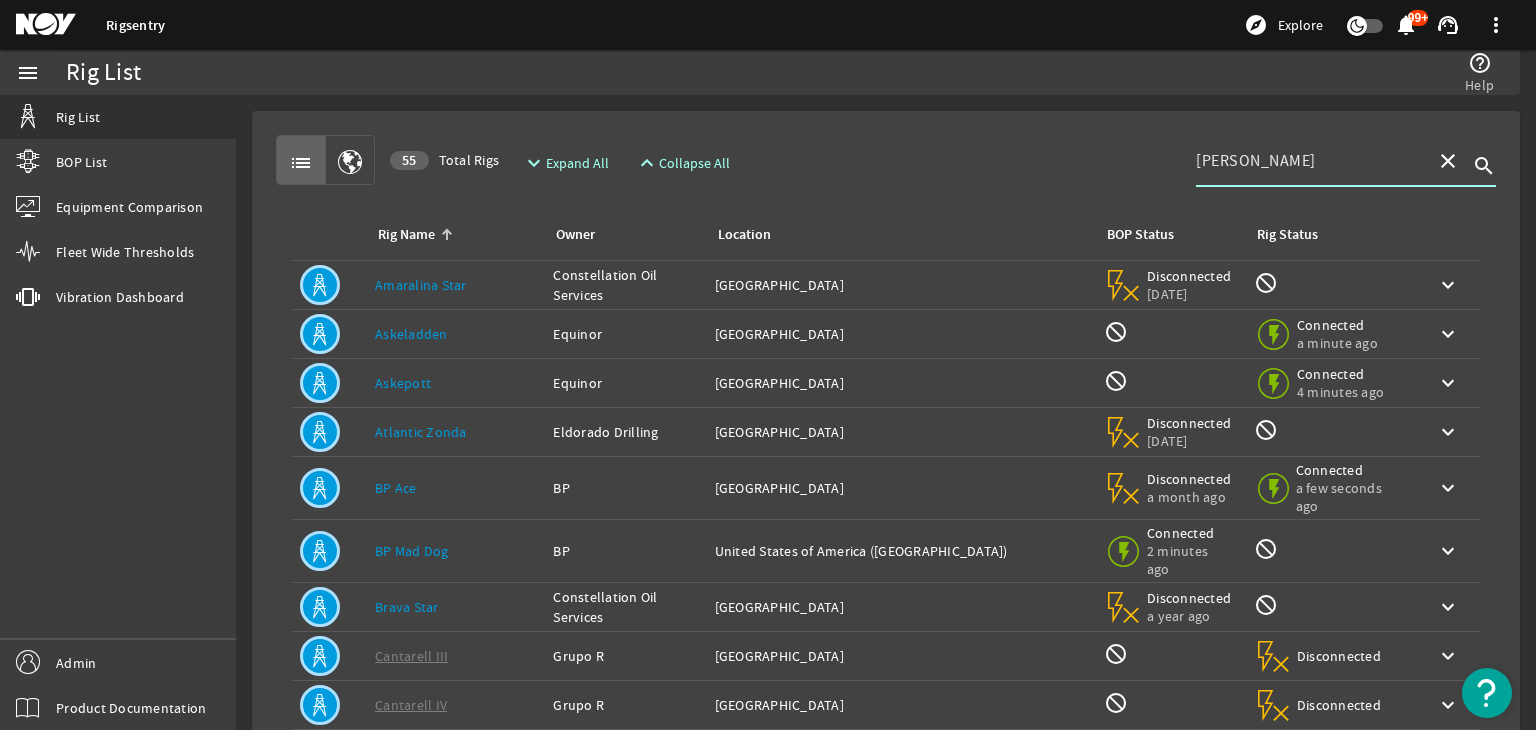 type on "[PERSON_NAME]" 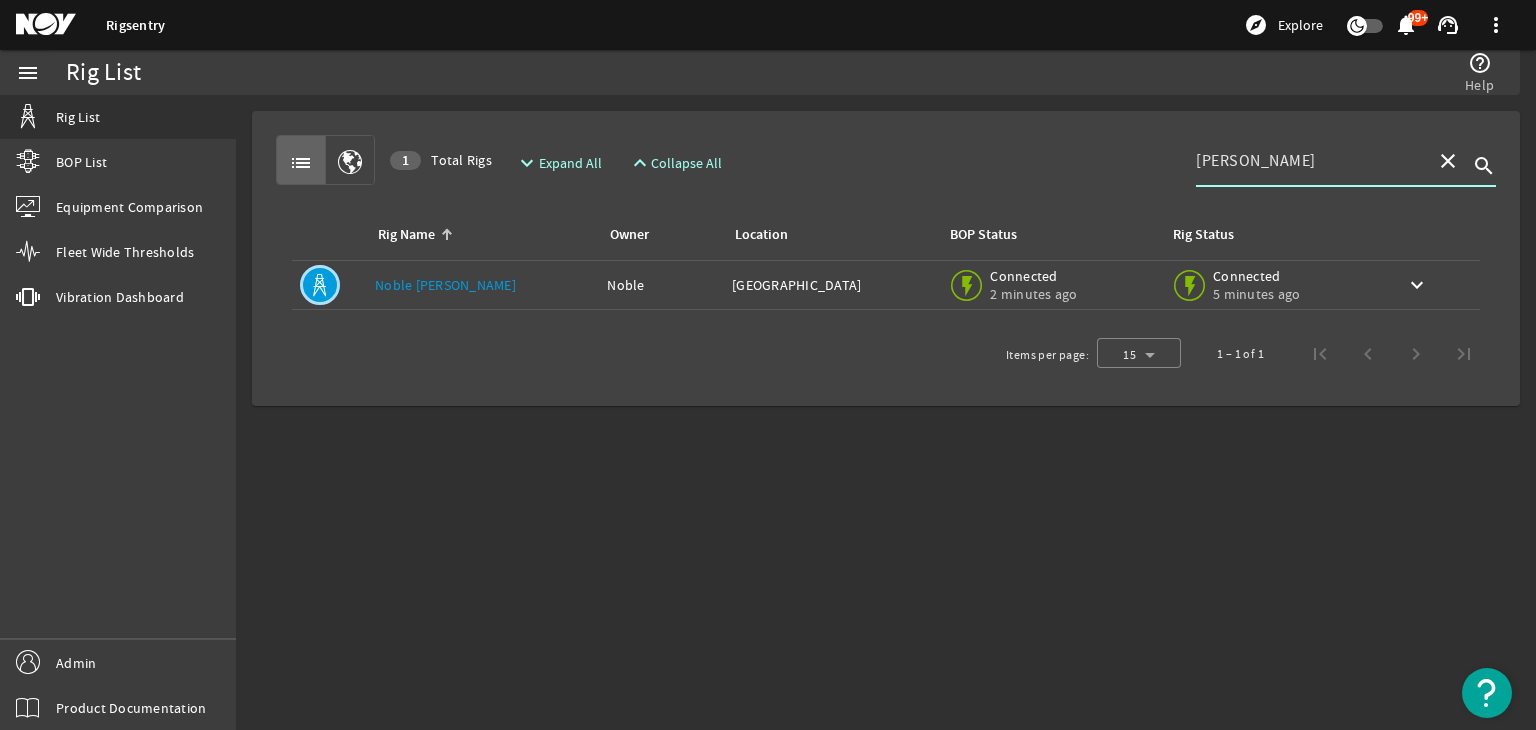 click on "Rig Name:   [PERSON_NAME] [PERSON_NAME]" 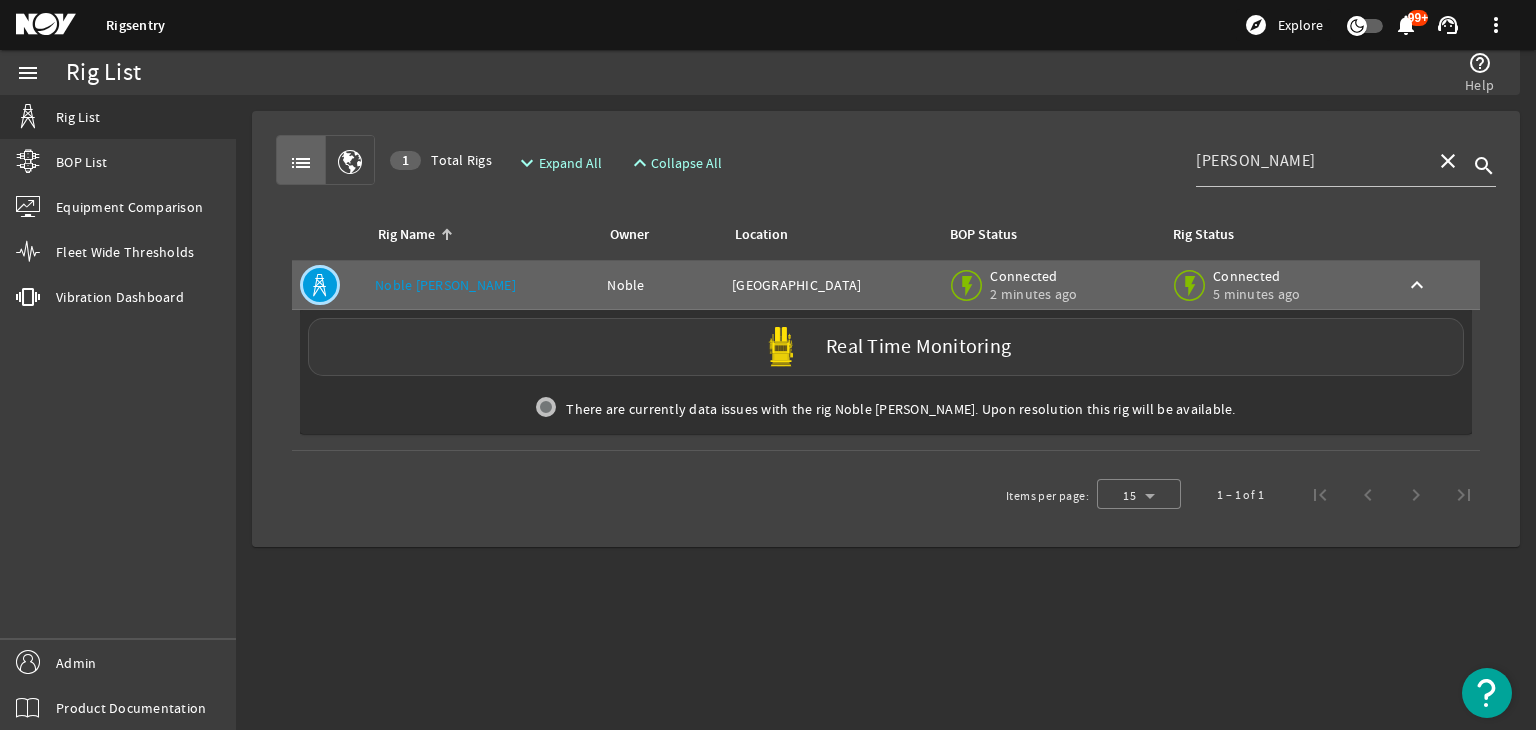 click on "Real Time Monitoring" 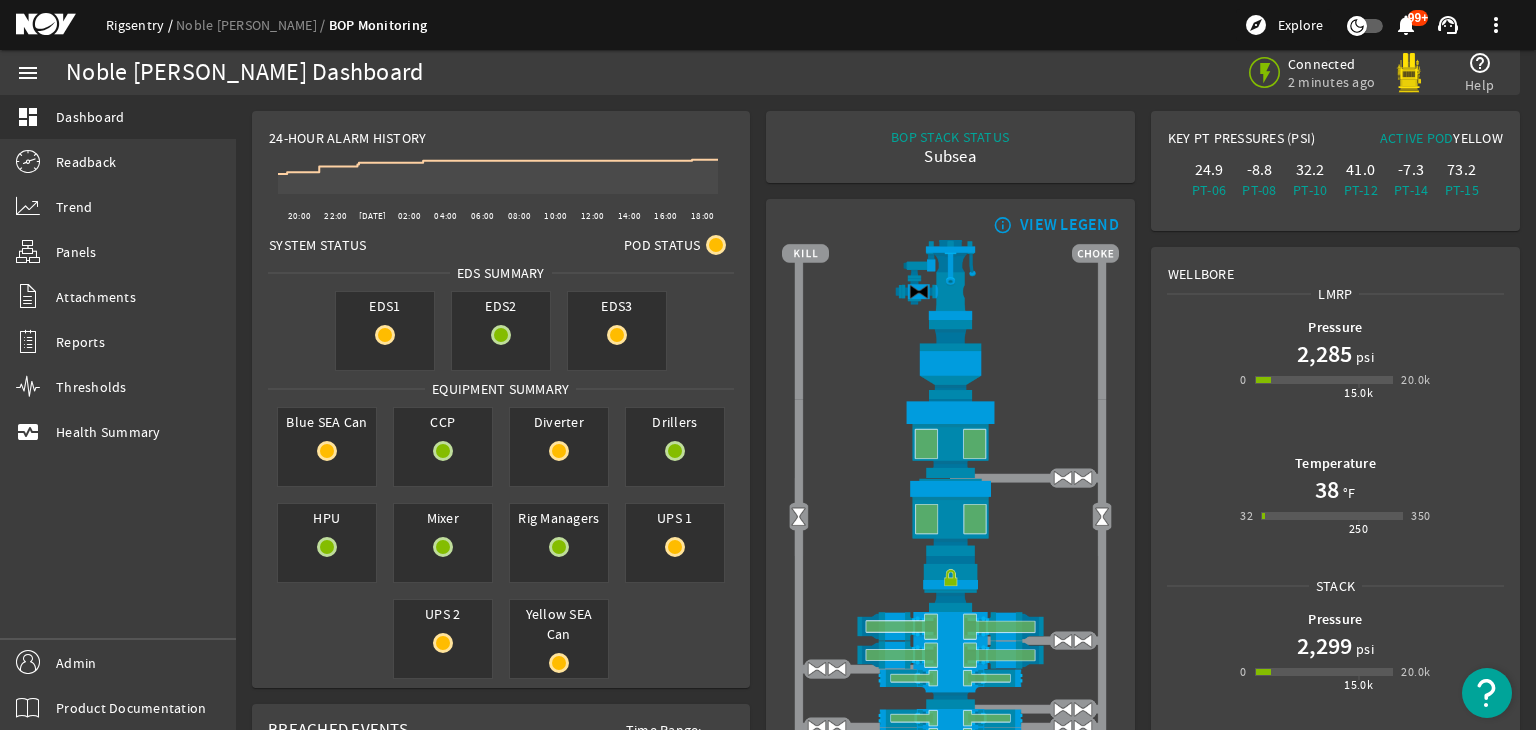 click on "Rigsentry" 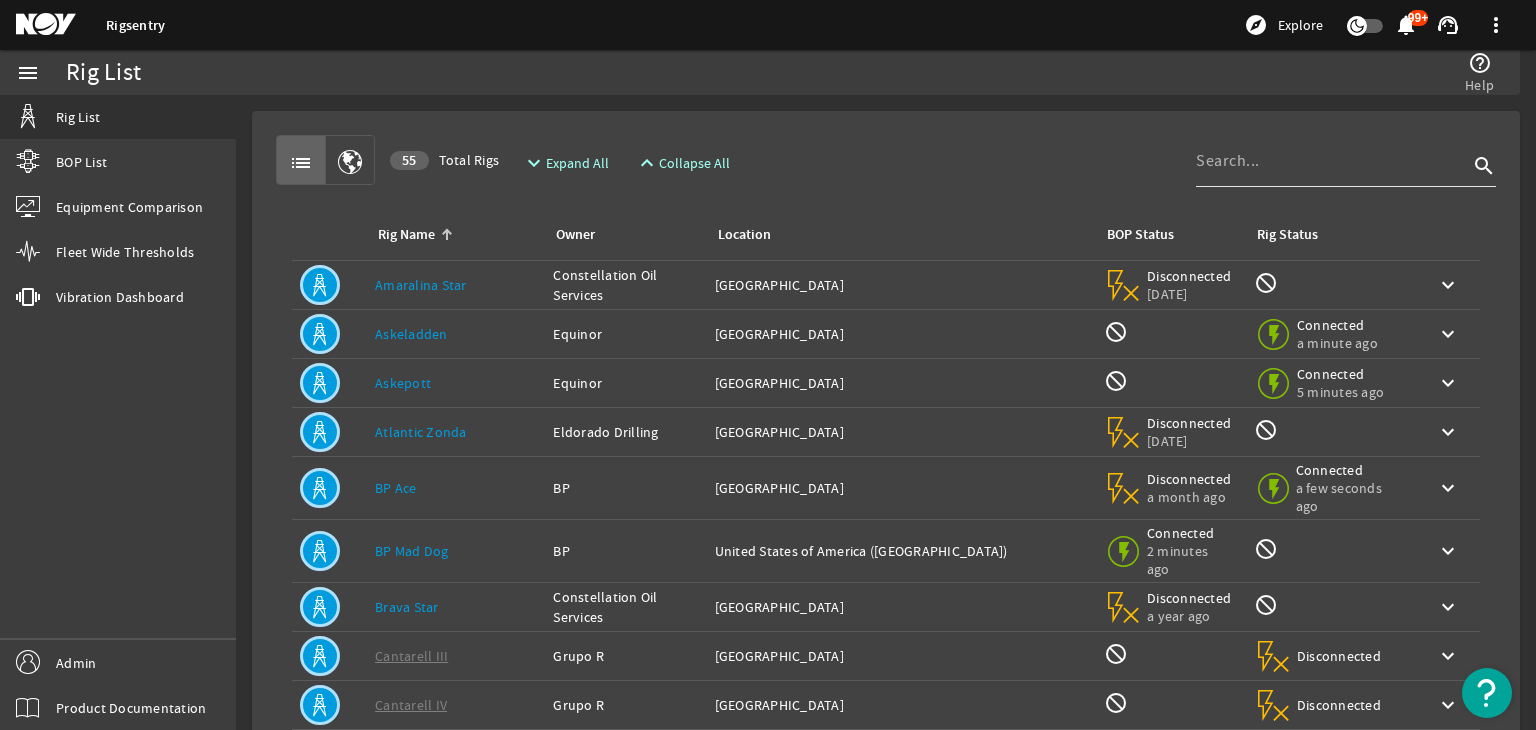 click 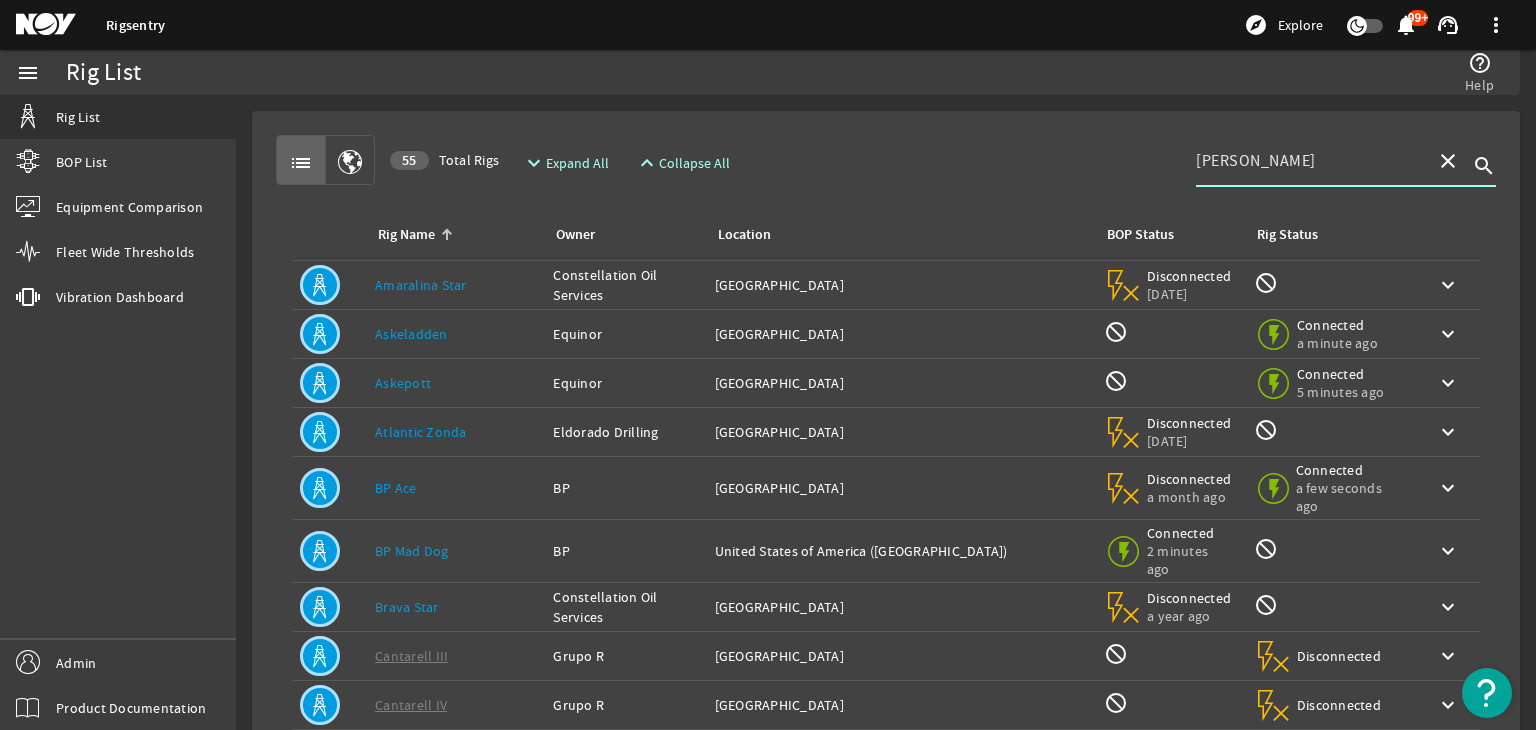 type on "[PERSON_NAME]" 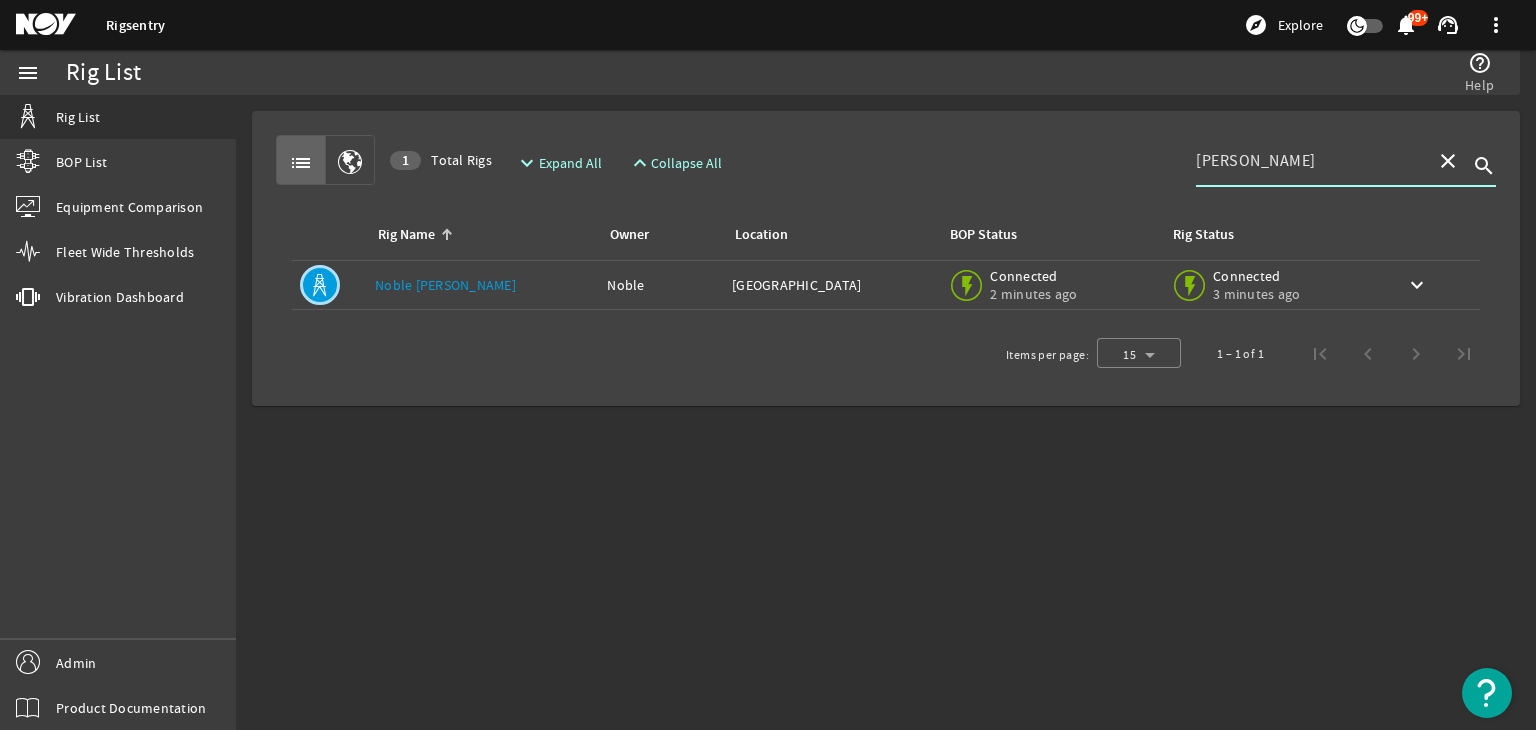 click on "Rig Name:   Noble [PERSON_NAME]" 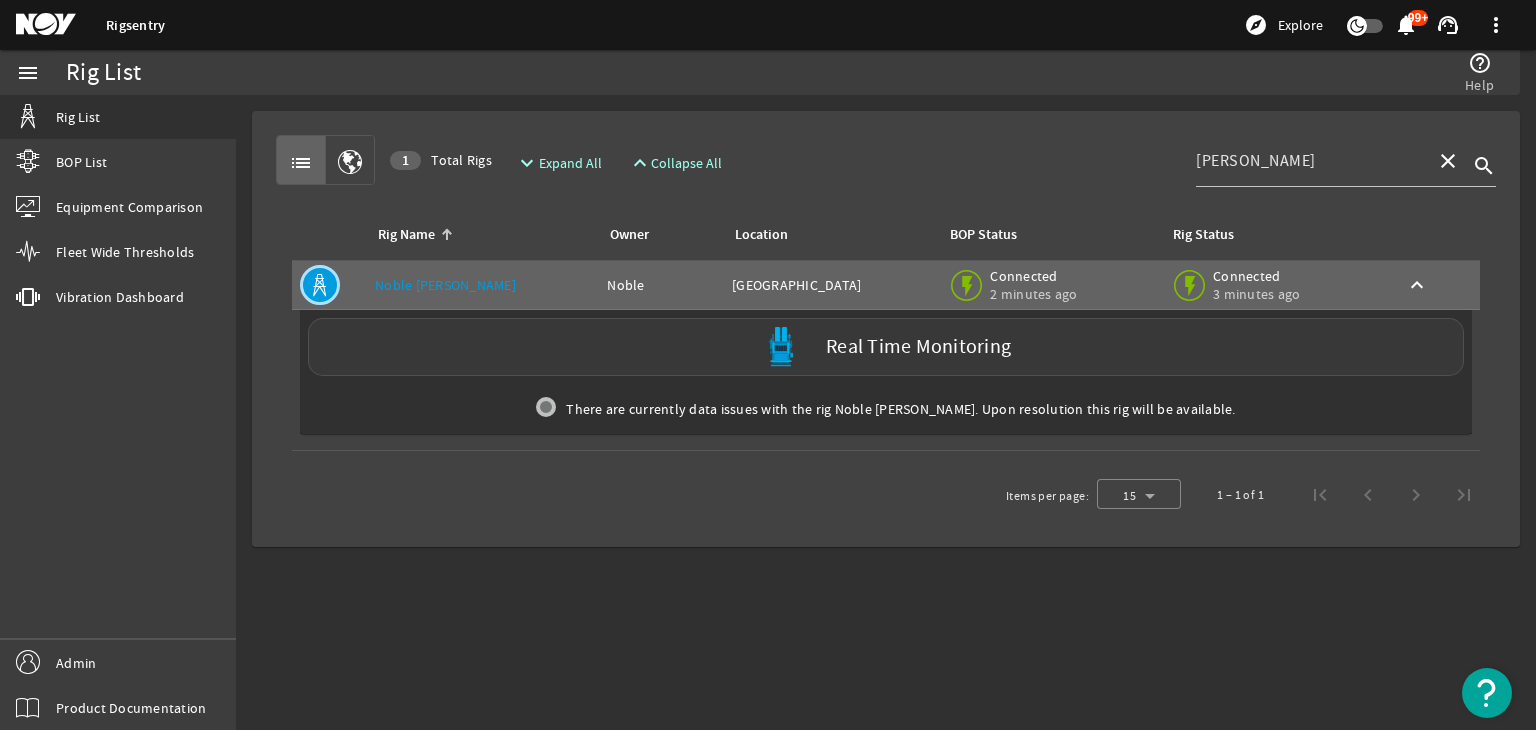 click on "Real Time Monitoring" 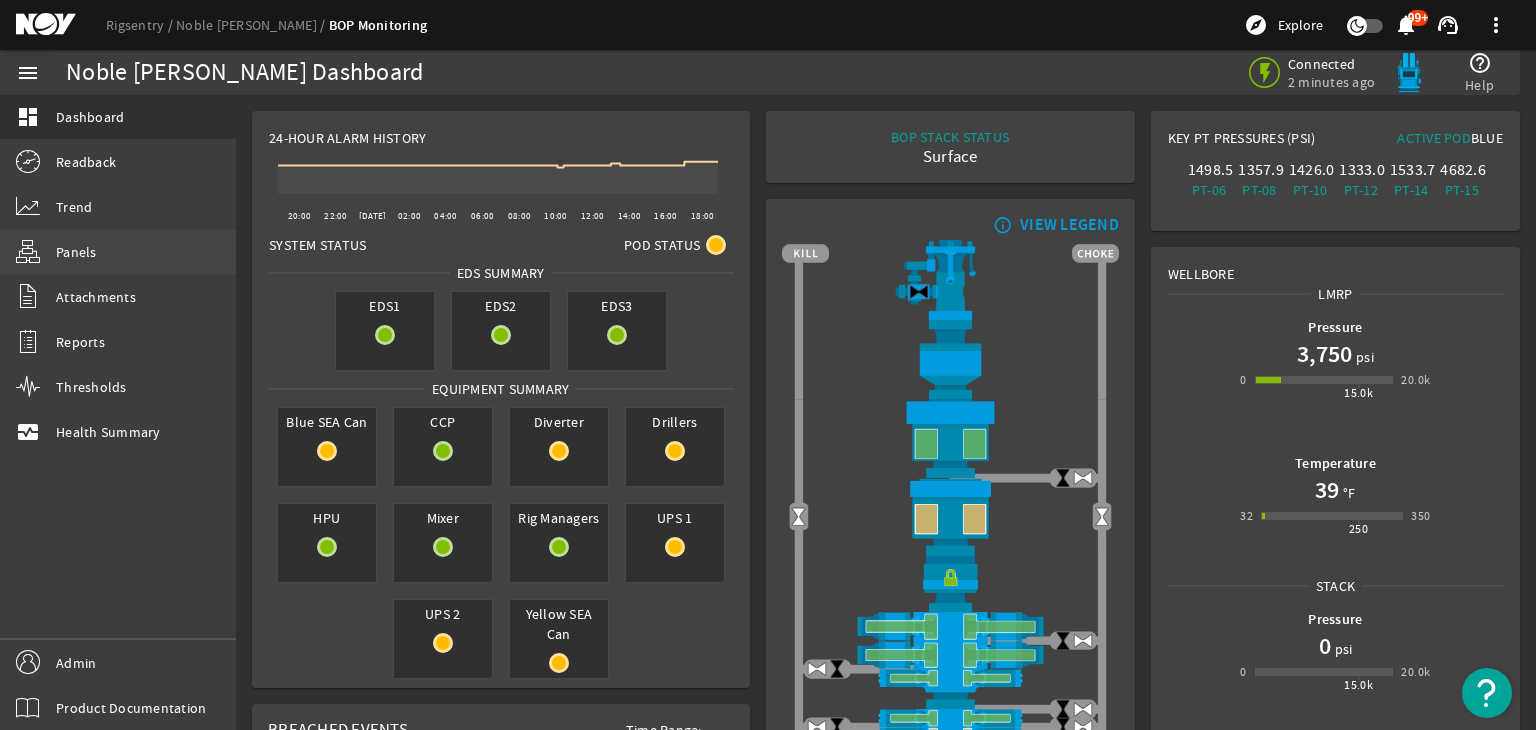 click on "Panels" 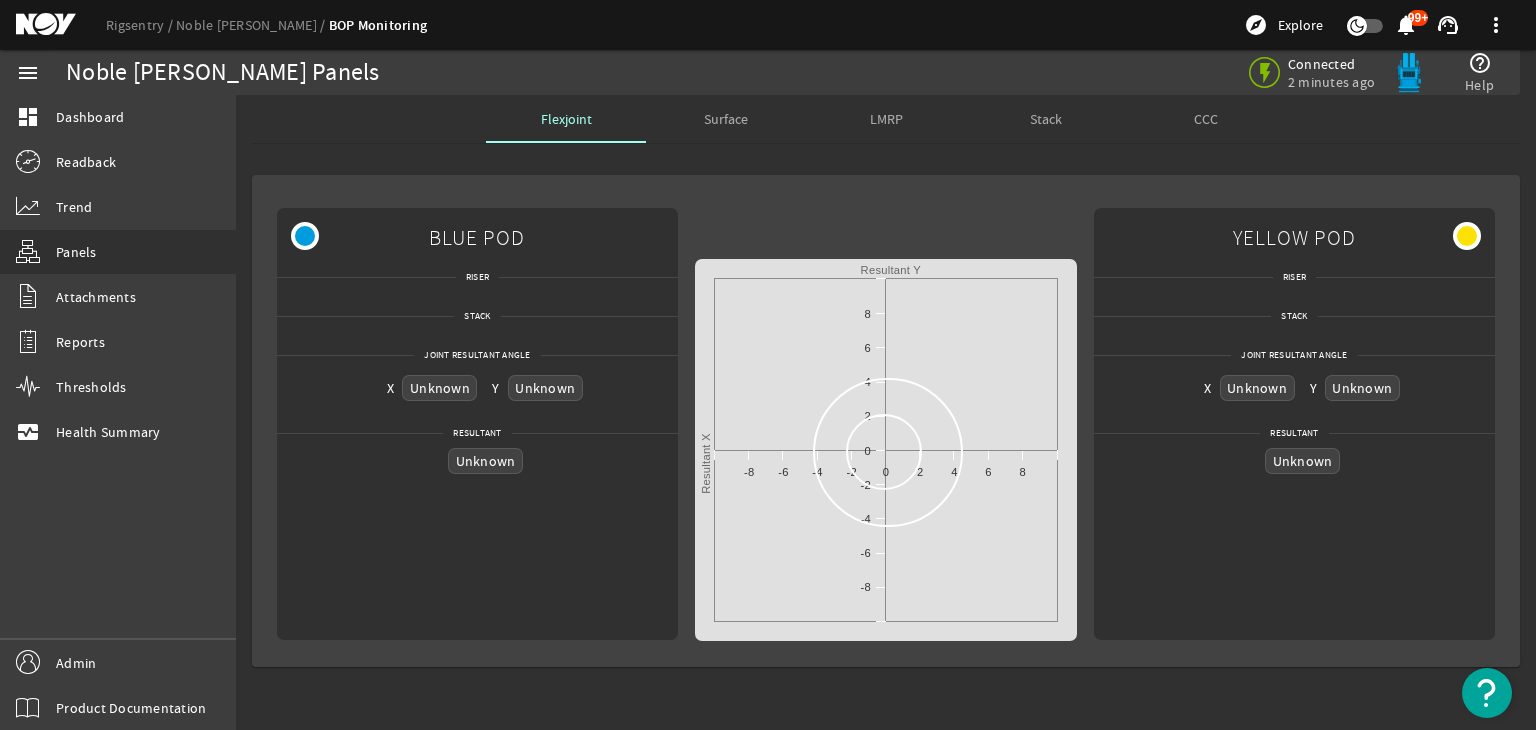 click on "CCC" at bounding box center (1206, 119) 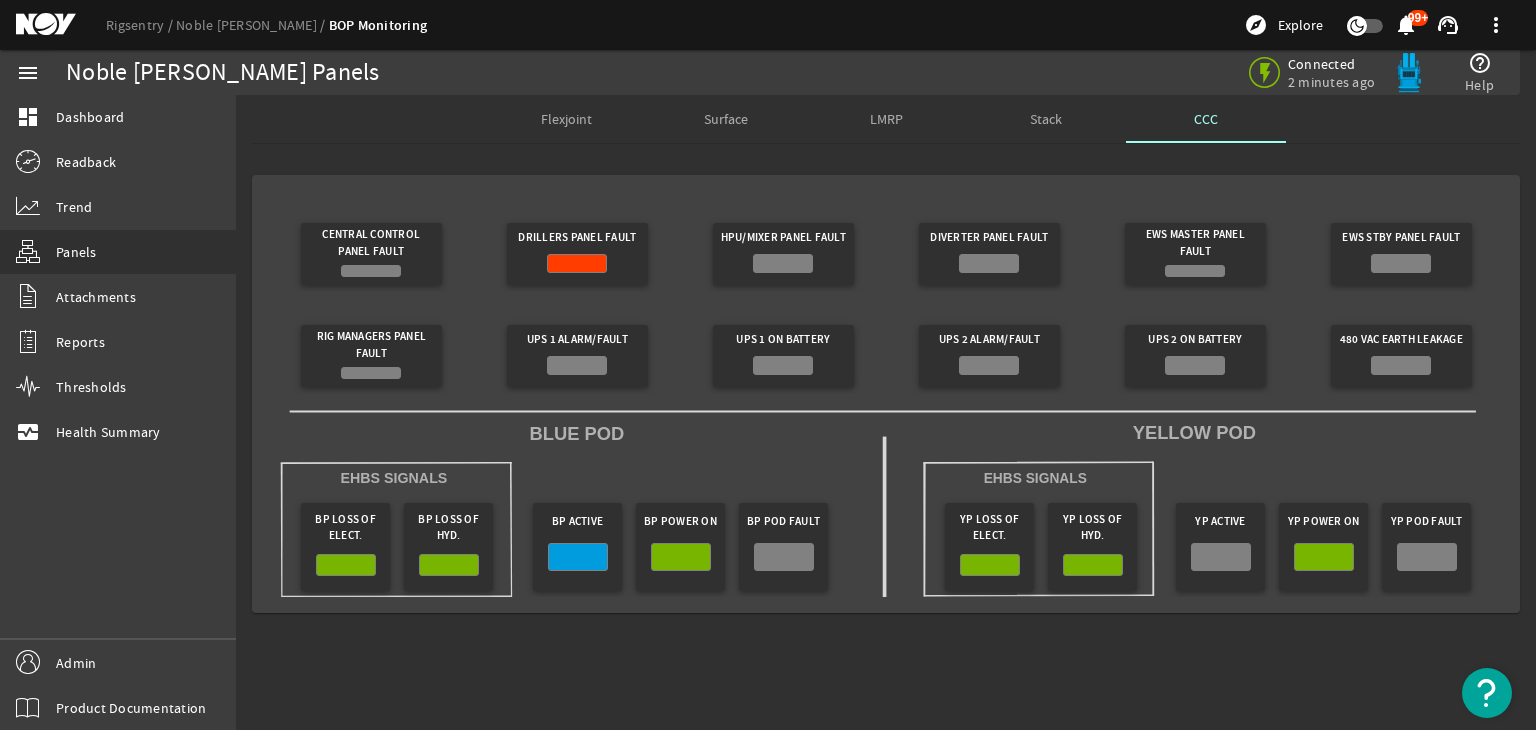 click 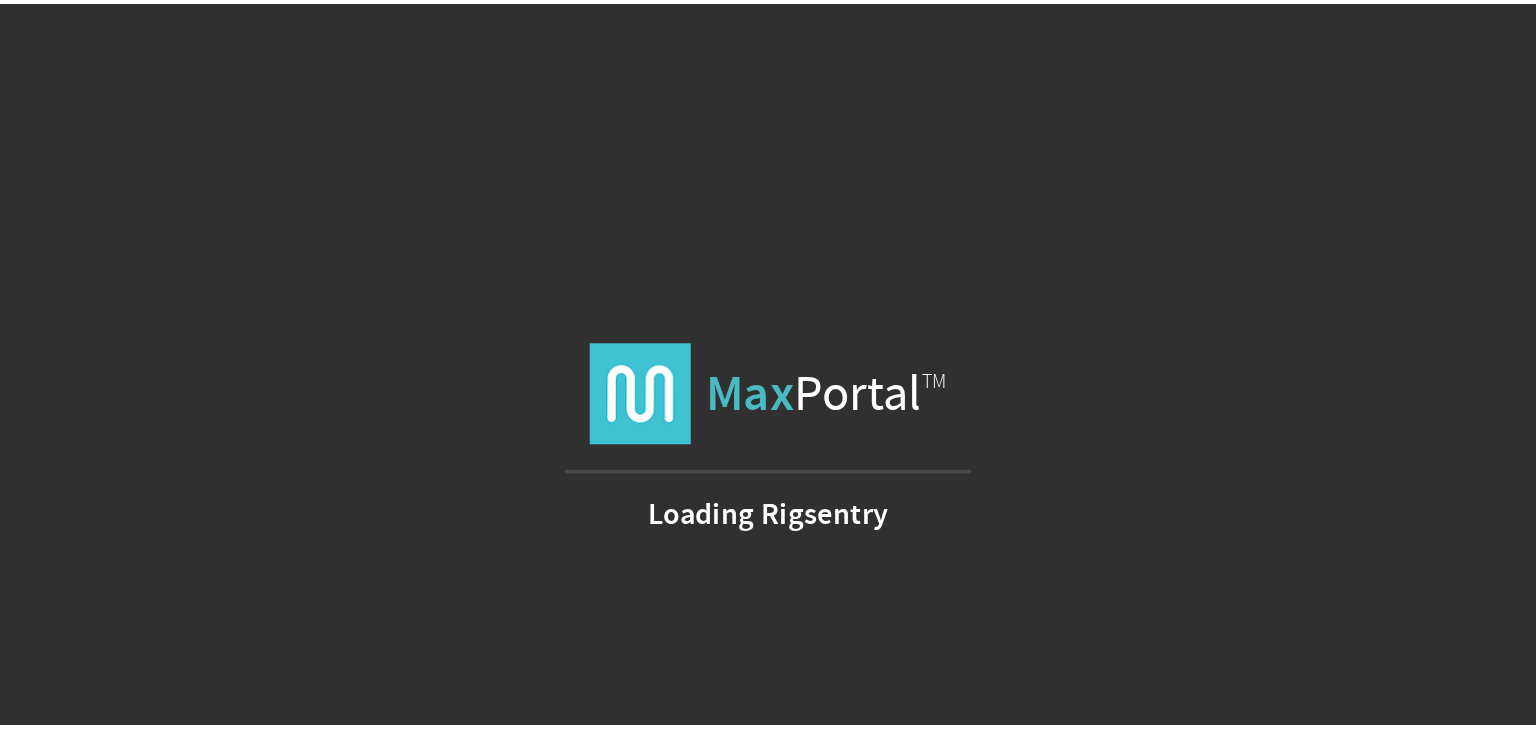 scroll, scrollTop: 0, scrollLeft: 0, axis: both 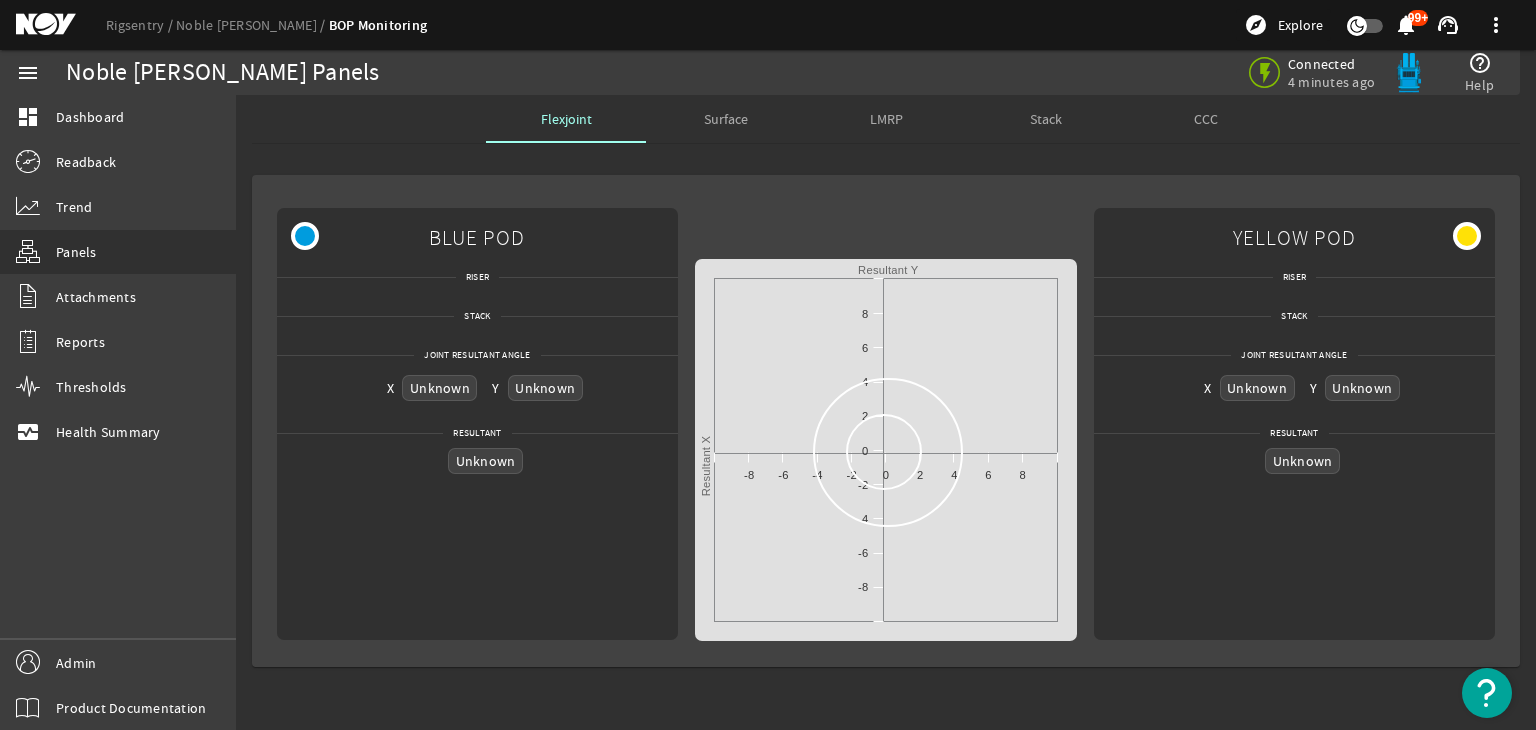 click on "CCC" at bounding box center [1206, 119] 